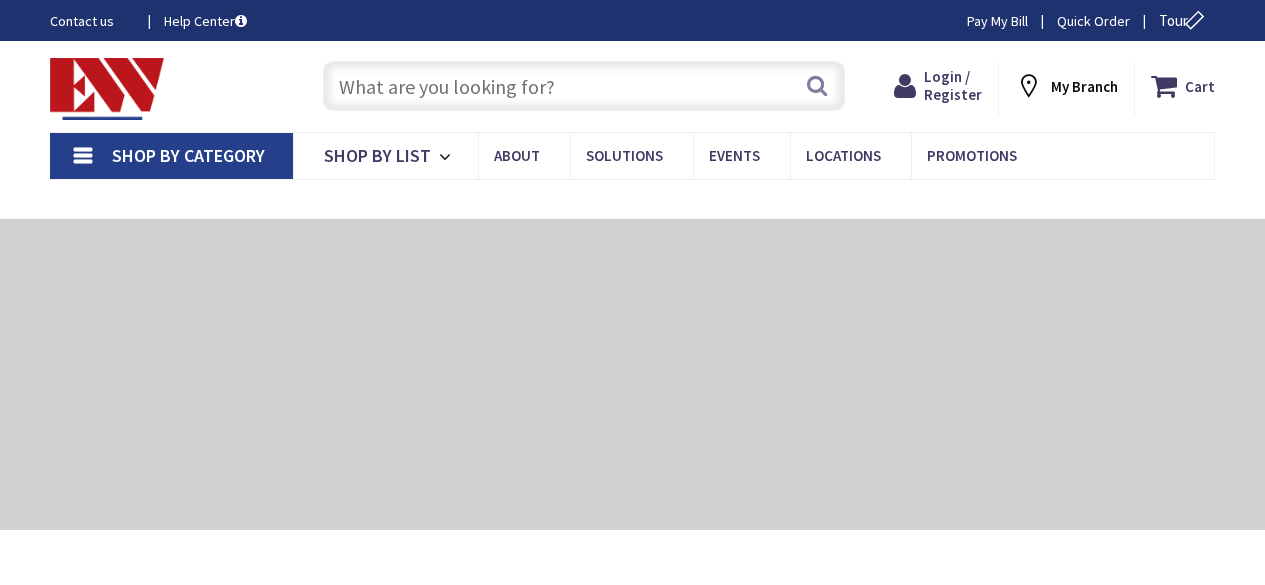 scroll, scrollTop: 0, scrollLeft: 0, axis: both 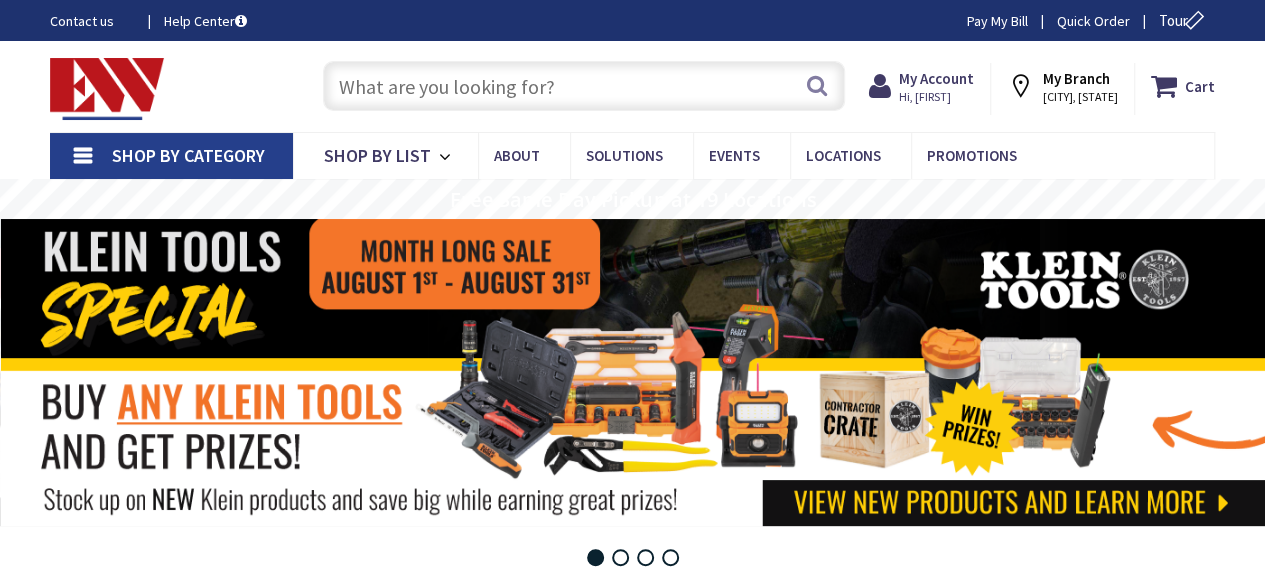 click at bounding box center [584, 86] 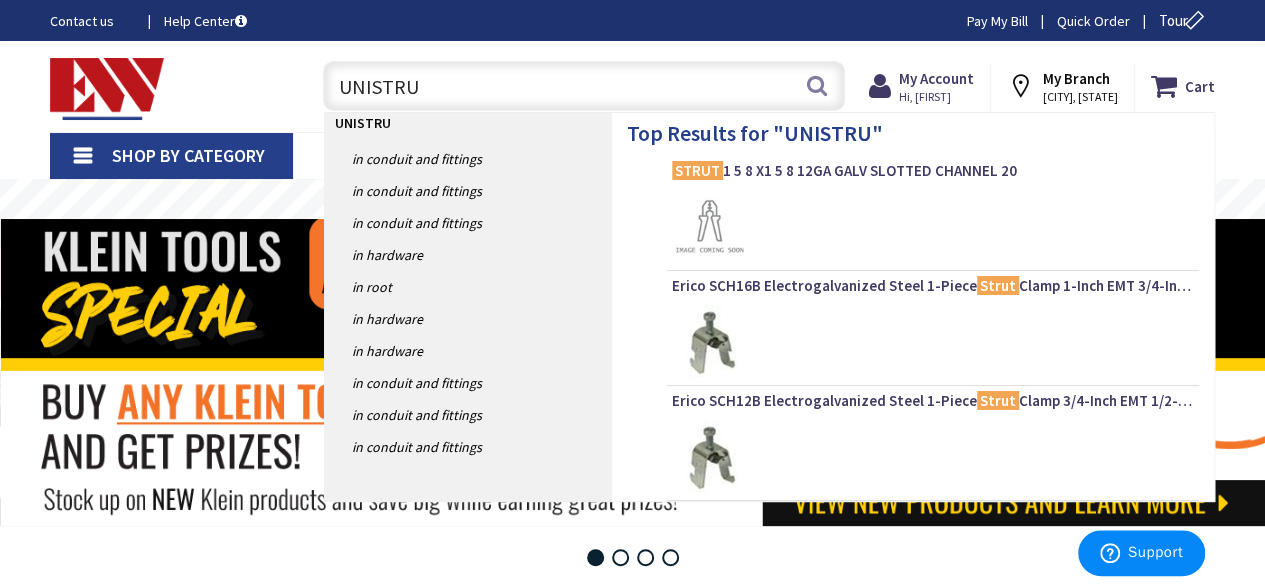 type on "UNISTRUT" 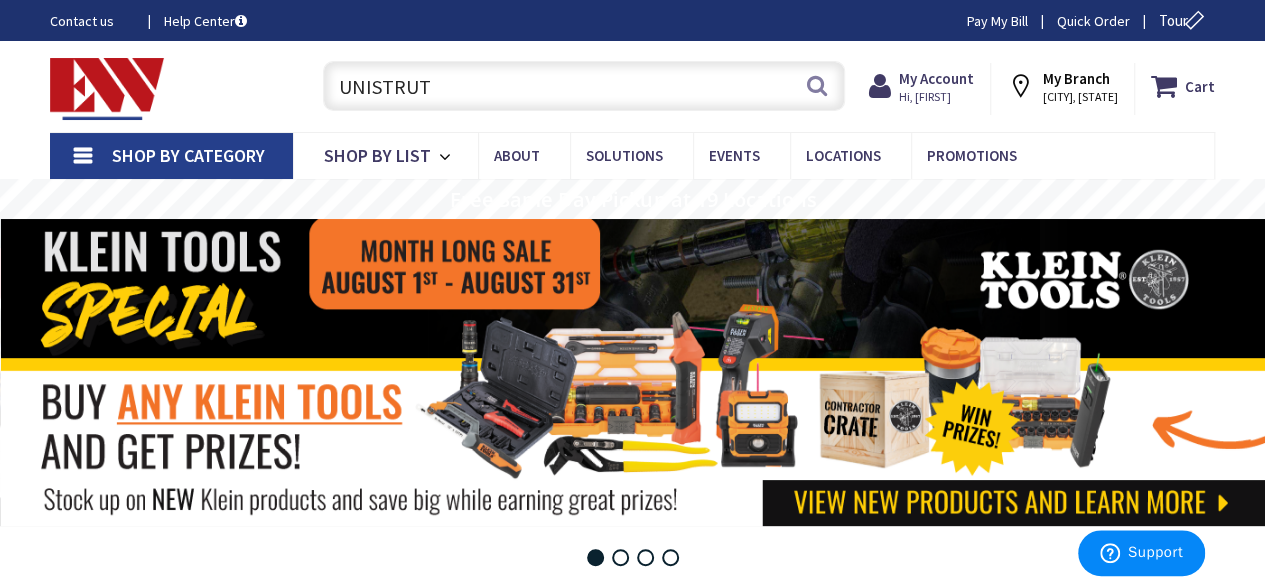 scroll, scrollTop: 0, scrollLeft: 0, axis: both 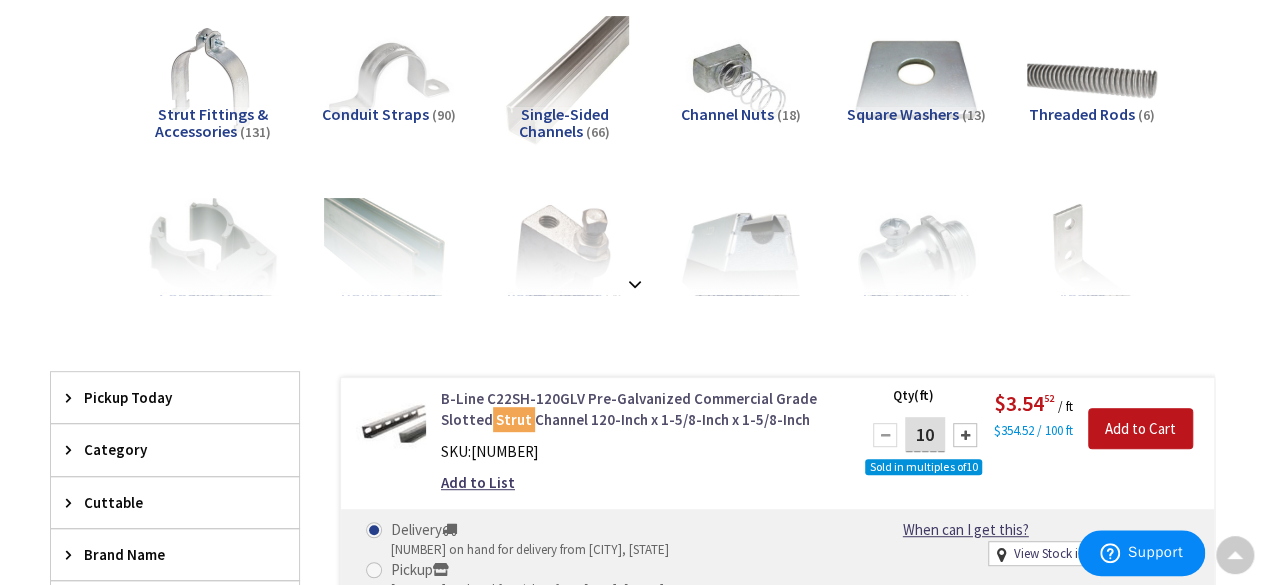 click on "B-Line C22SH-120GLV Pre-Galvanized Commercial Grade Slotted  Strut  Channel 120-Inch x 1-5/8-Inch x 1-5/8-Inch" at bounding box center [638, 409] 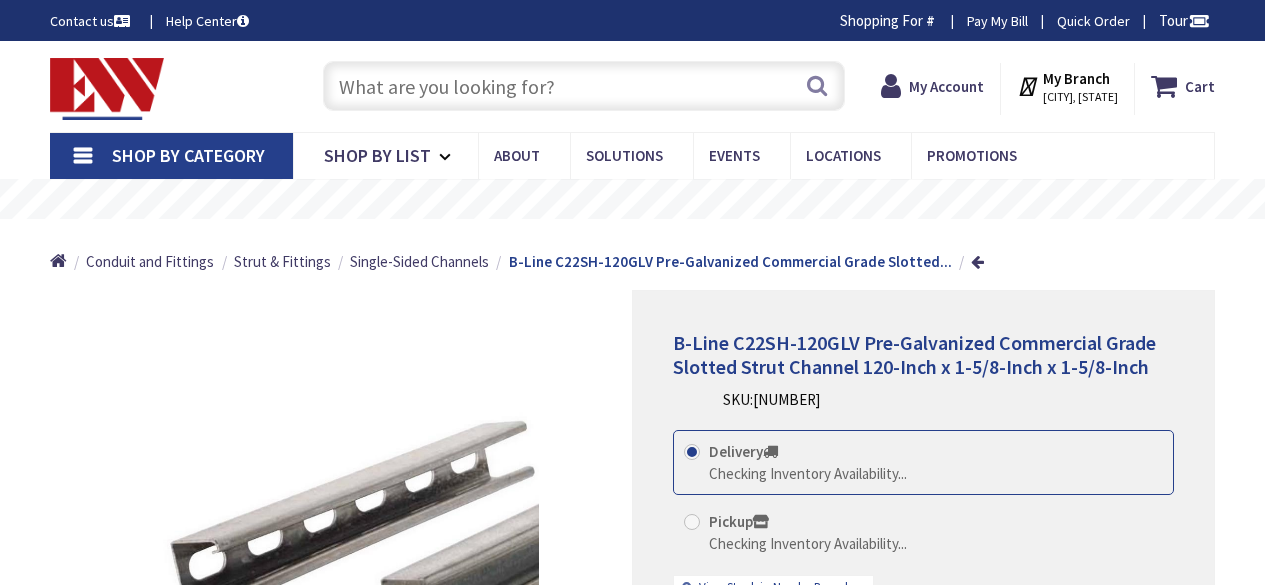 scroll, scrollTop: 0, scrollLeft: 0, axis: both 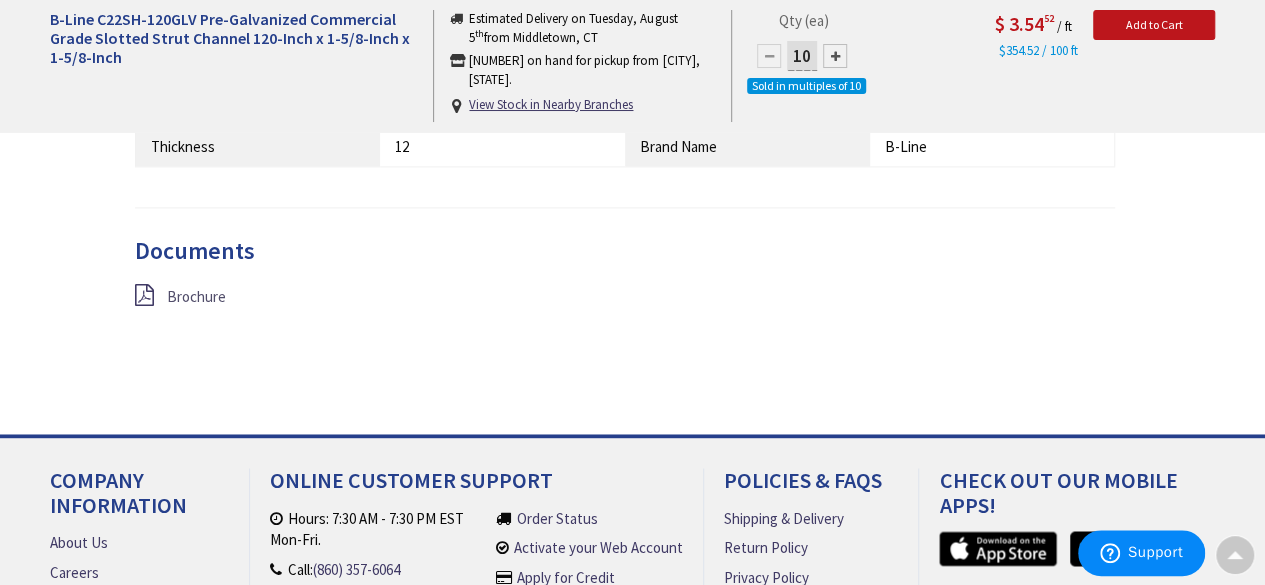 click on "Brochure" at bounding box center (196, 296) 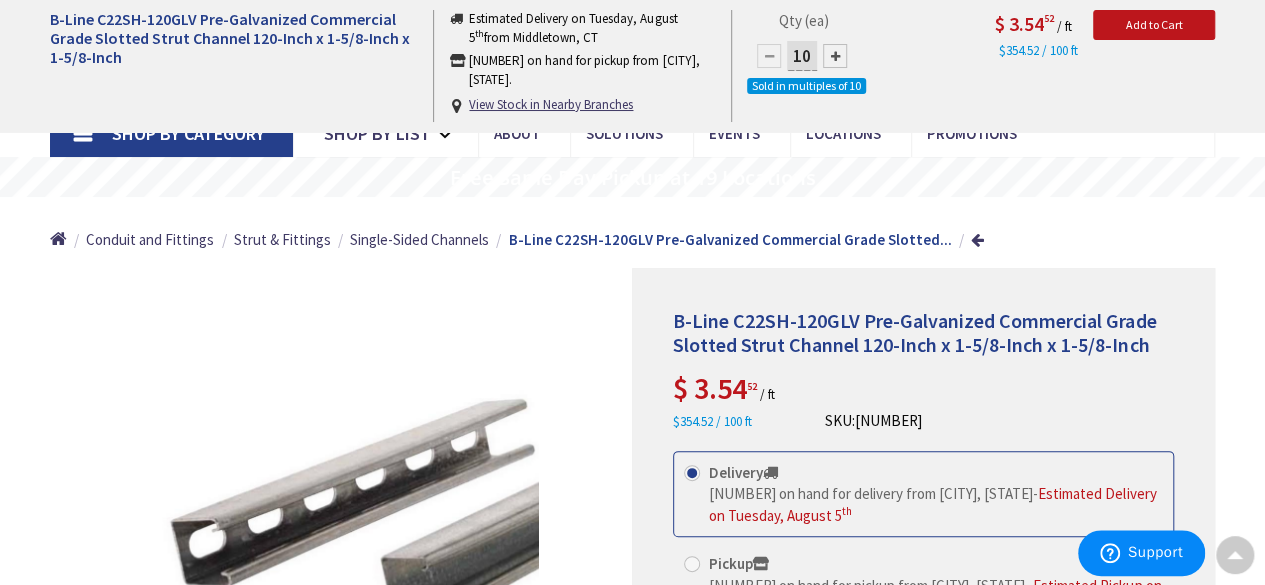 scroll, scrollTop: 0, scrollLeft: 0, axis: both 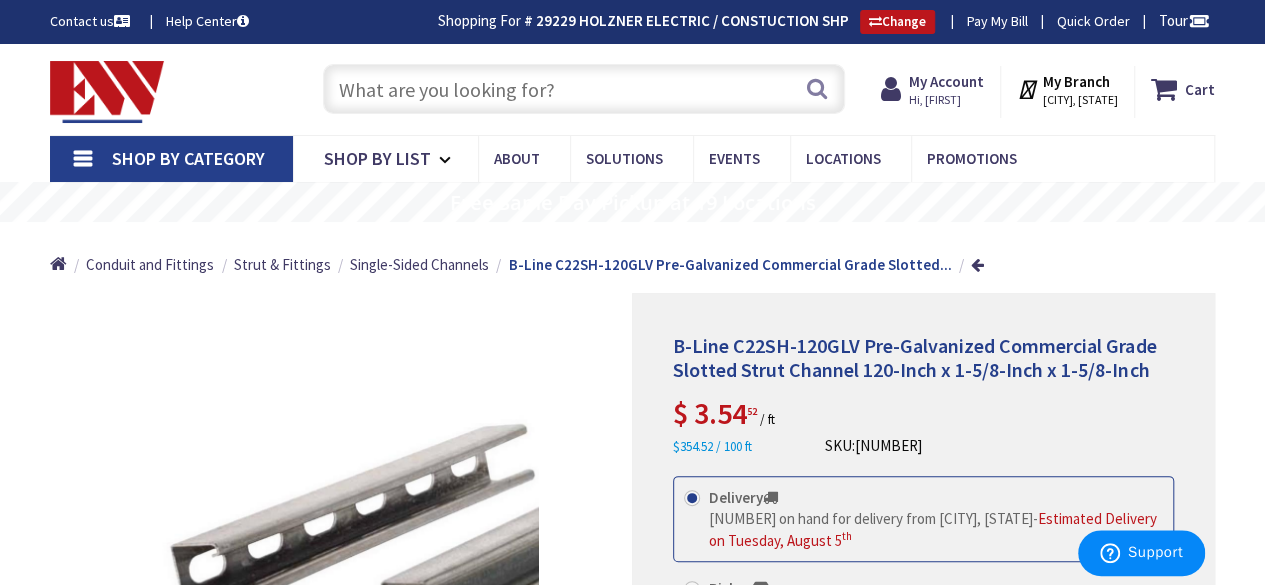 click at bounding box center [584, 89] 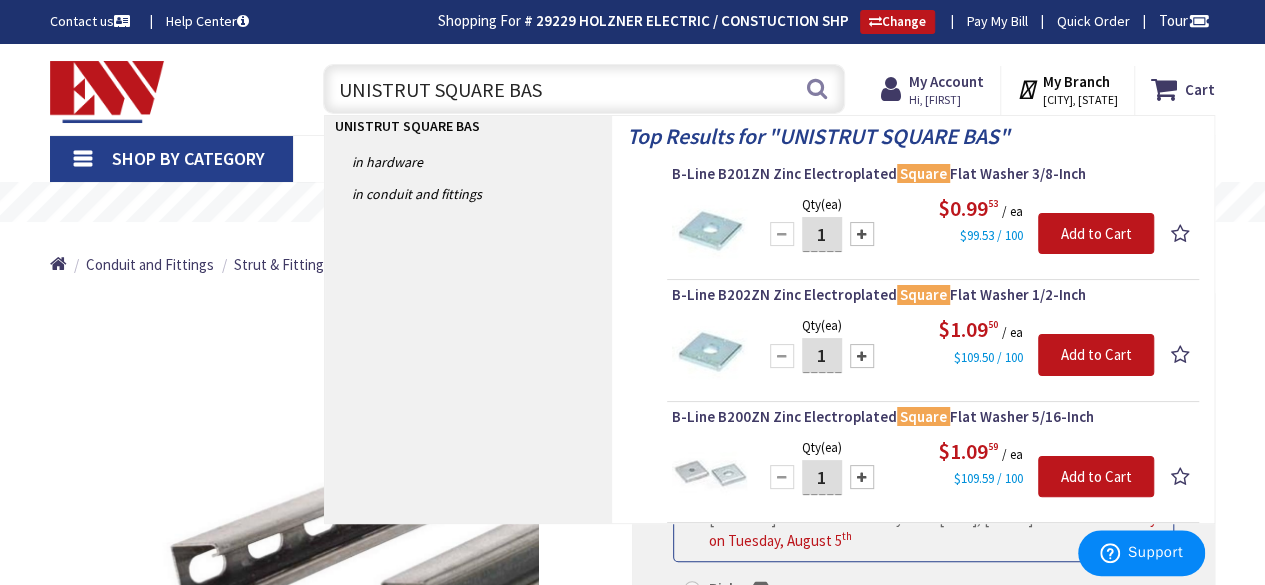 type on "UNISTRUT SQUARE BASE" 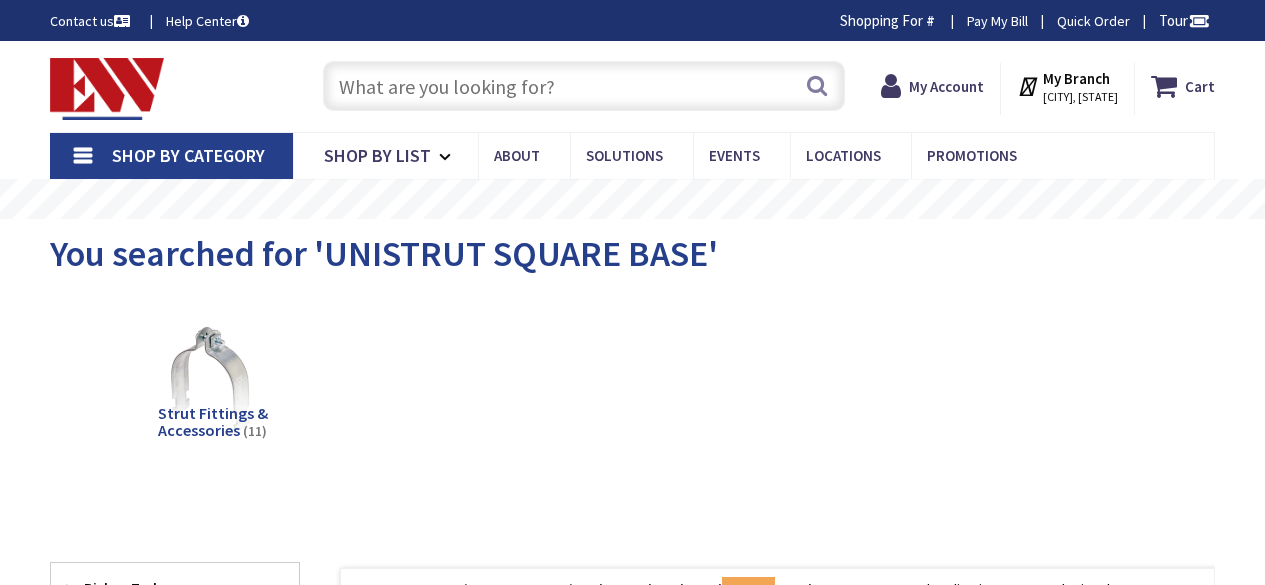 scroll, scrollTop: 0, scrollLeft: 0, axis: both 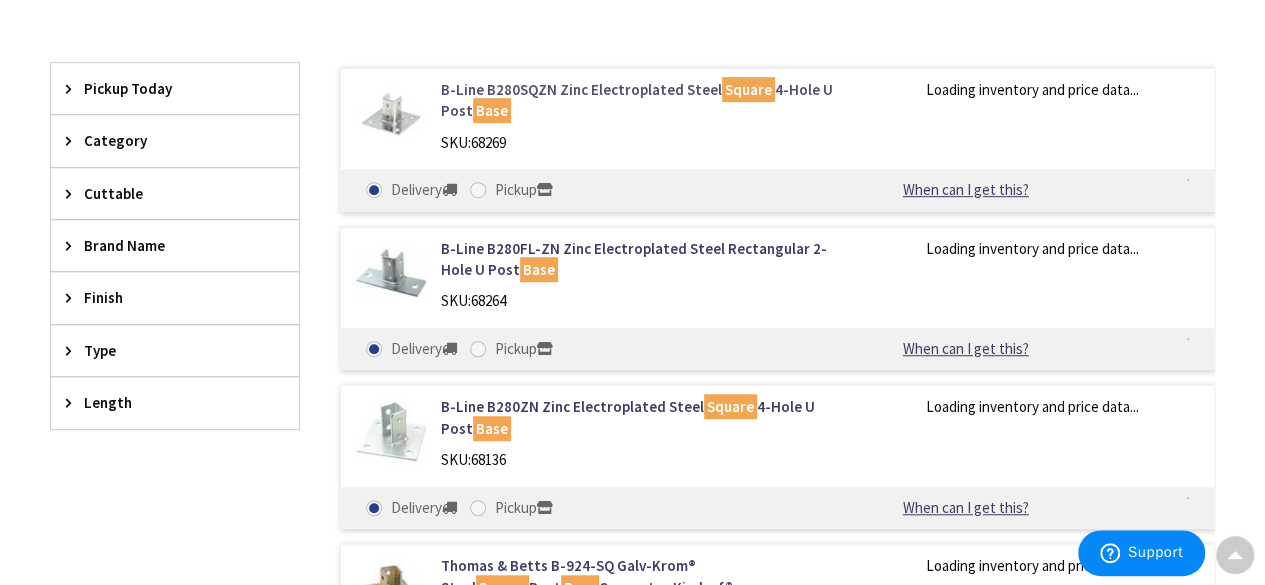 click on "B-Line B280SQZN Zinc Electroplated Steel  Square  4-Hole U Post  Base" at bounding box center (638, 100) 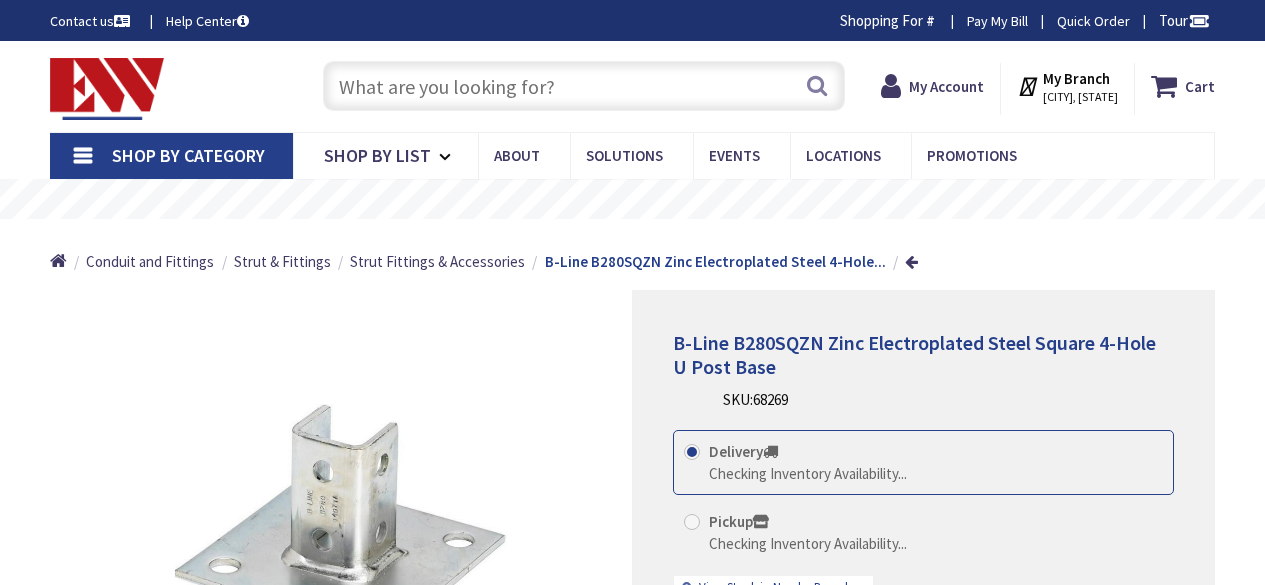 scroll, scrollTop: 0, scrollLeft: 0, axis: both 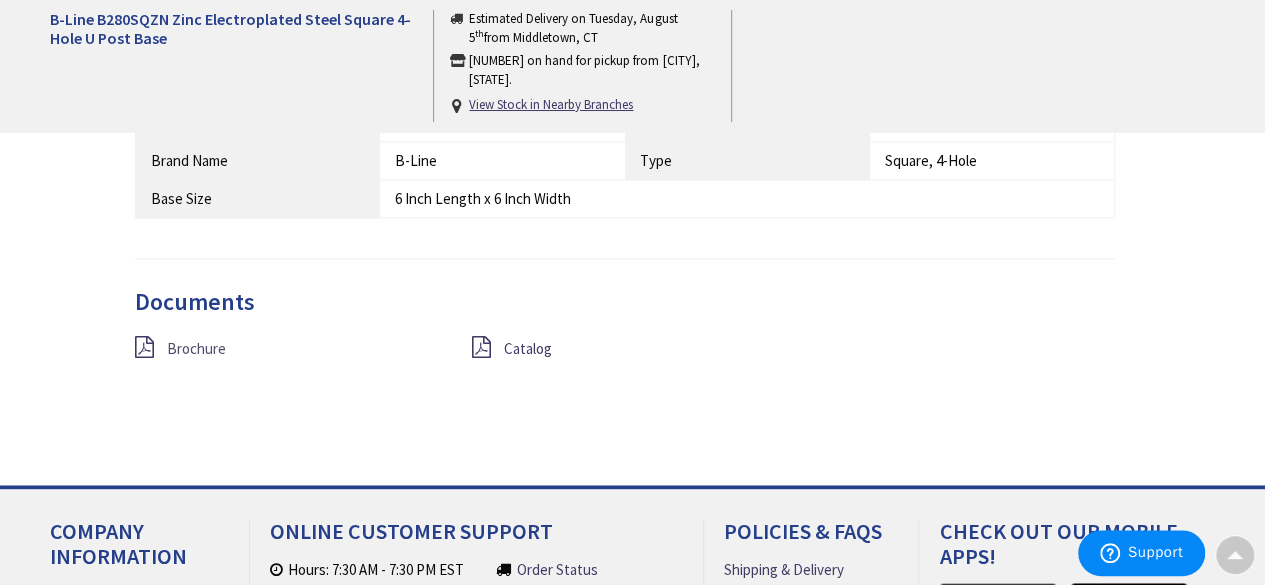 click on "Brochure" at bounding box center [196, 348] 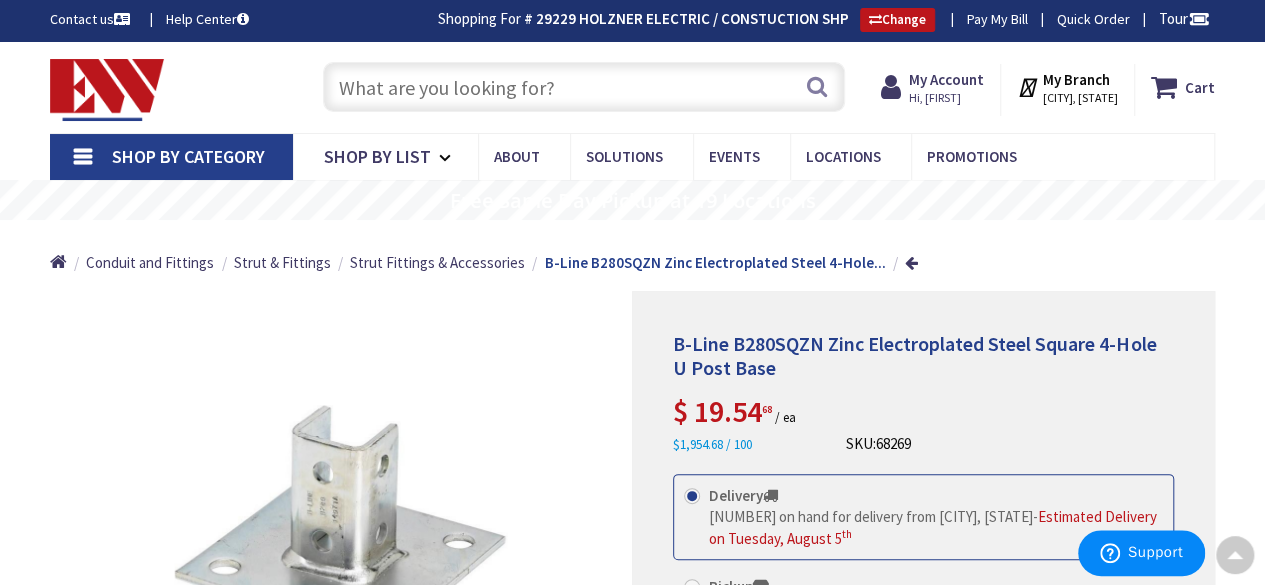 scroll, scrollTop: 0, scrollLeft: 0, axis: both 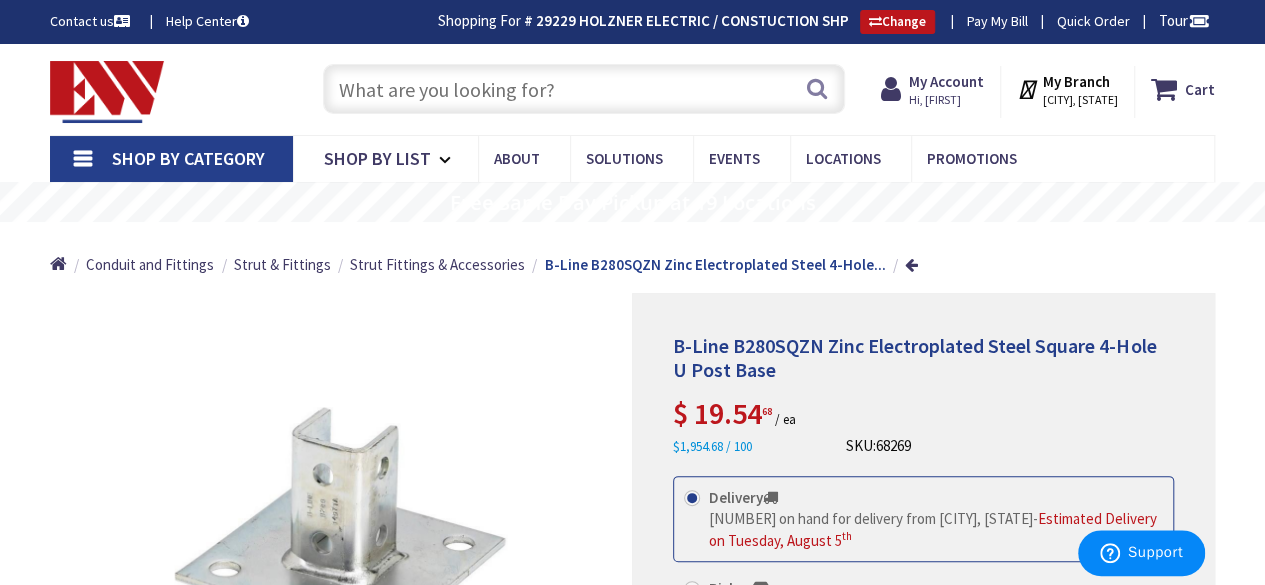 click at bounding box center (584, 89) 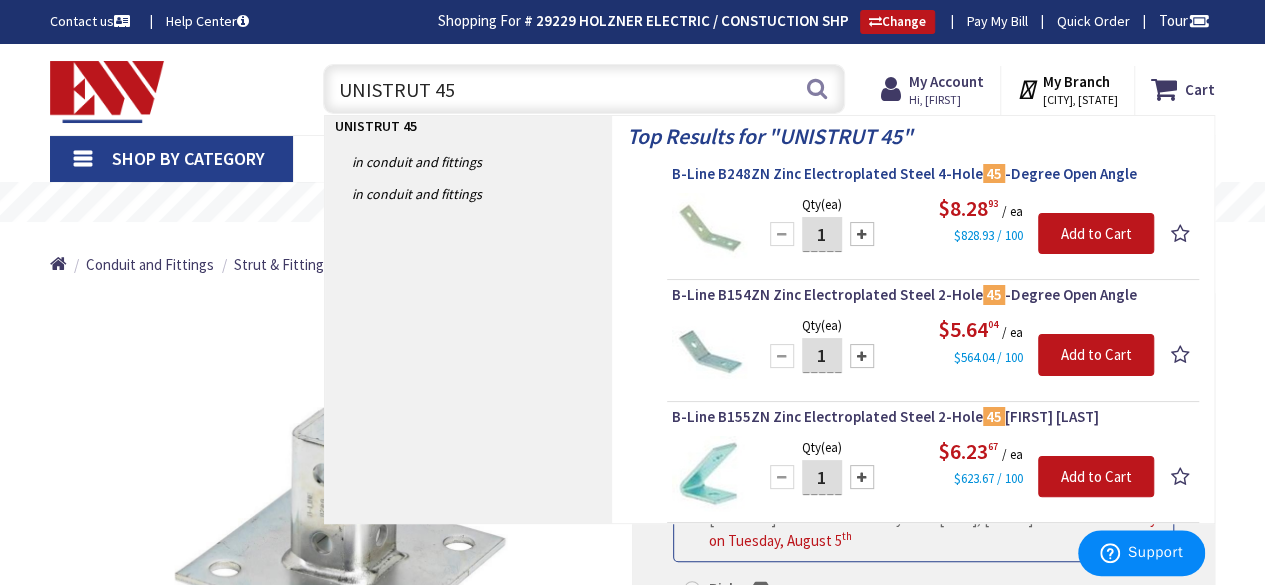 type on "UNISTRUT 45" 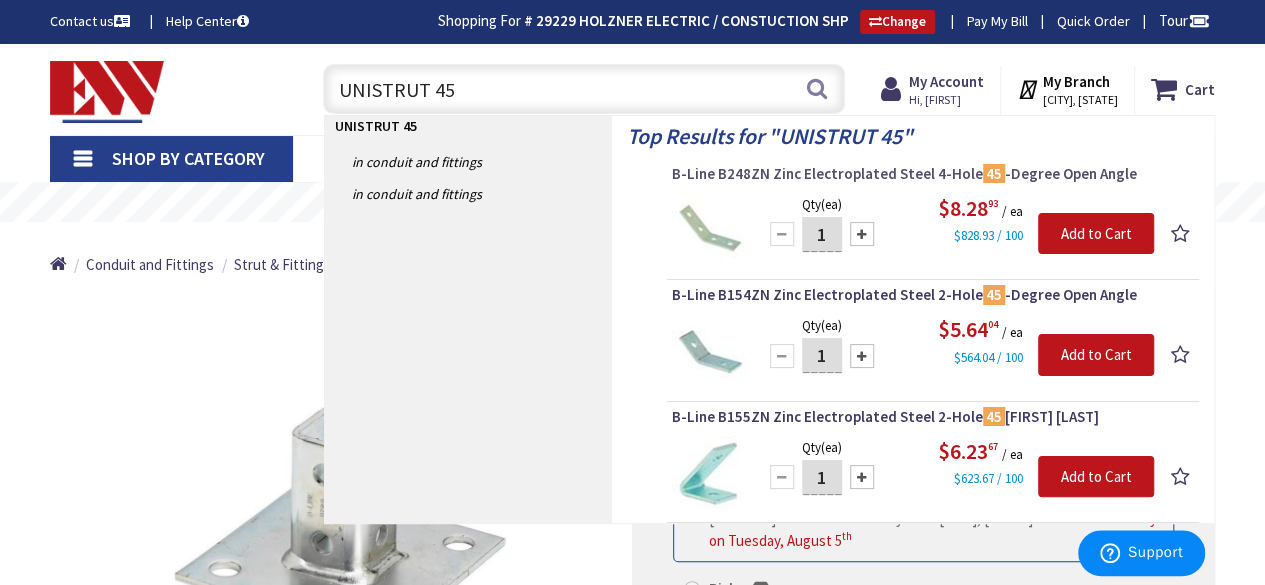click on "B-Line B248ZN Zinc Electroplated Steel 4-Hole  45 -Degree Open Angle" at bounding box center (933, 174) 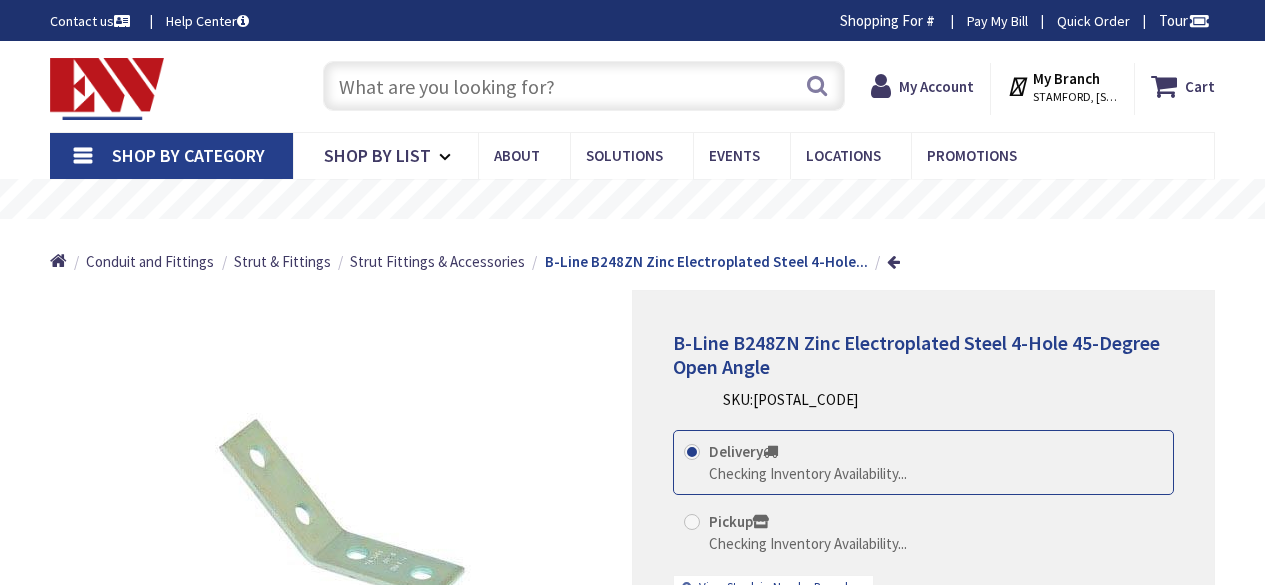 scroll, scrollTop: 0, scrollLeft: 0, axis: both 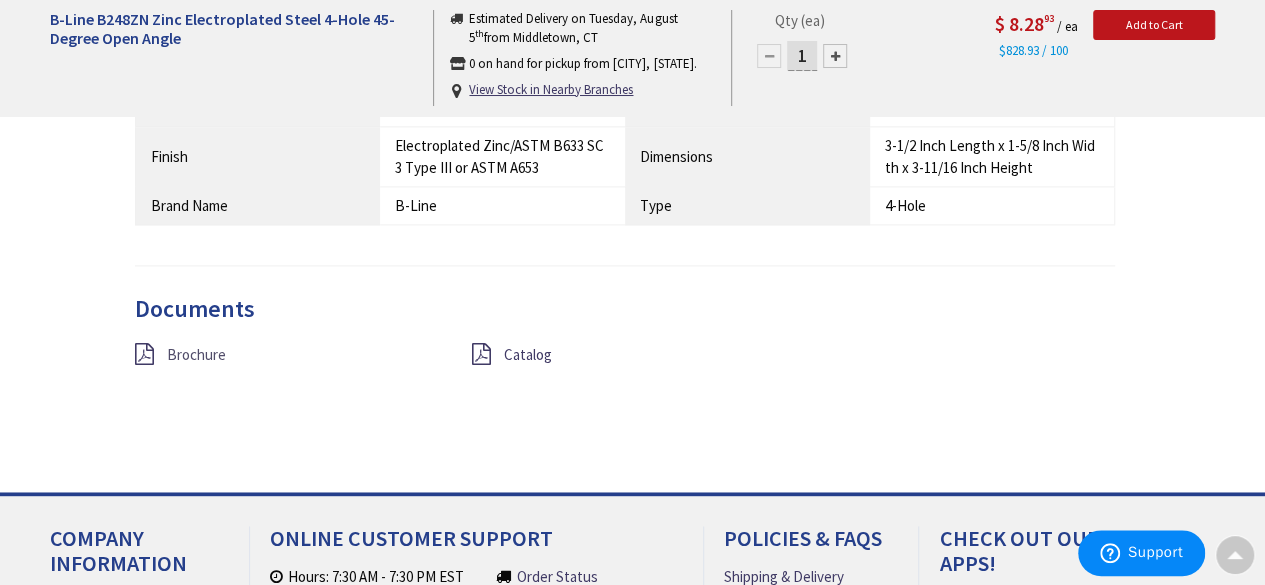 click on "Brochure" at bounding box center [196, 354] 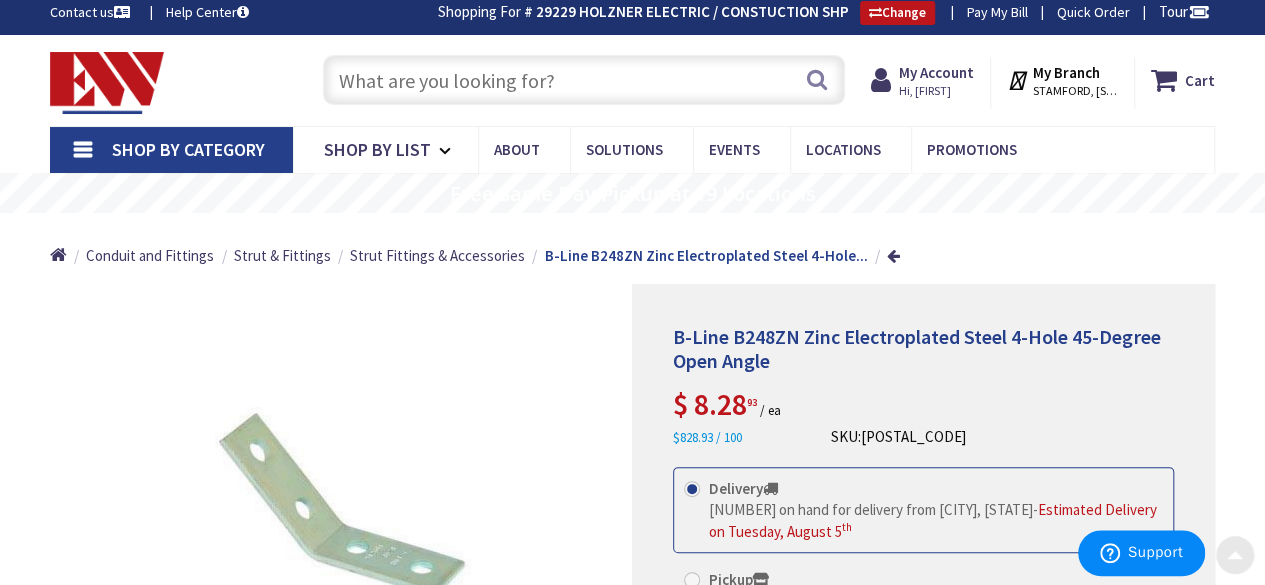 scroll, scrollTop: 0, scrollLeft: 0, axis: both 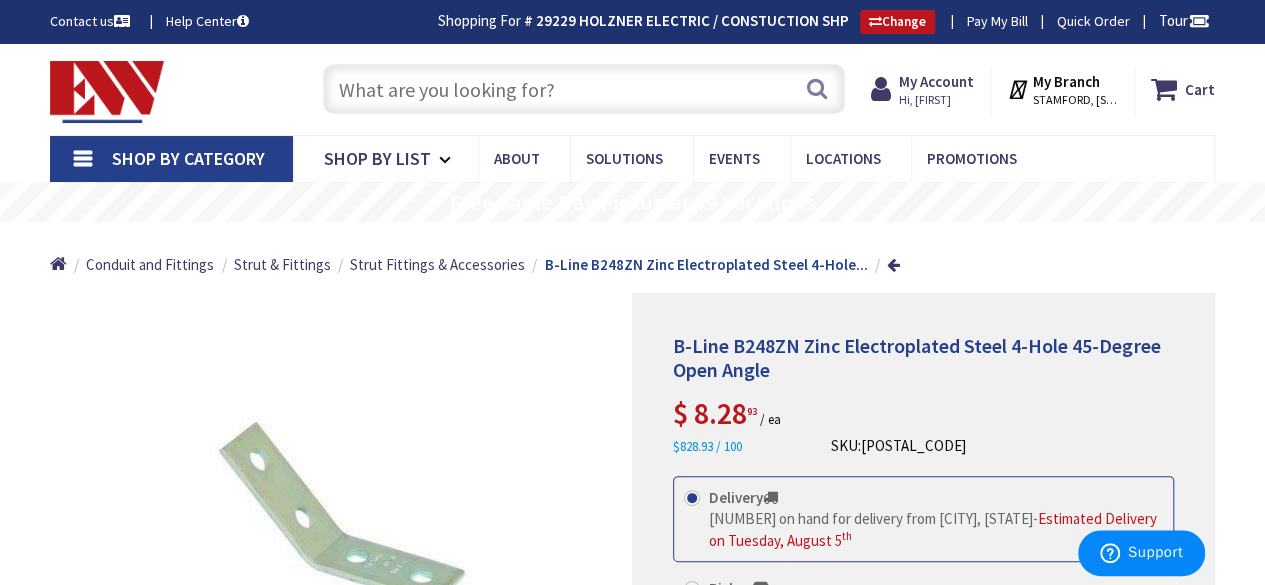 click at bounding box center (584, 89) 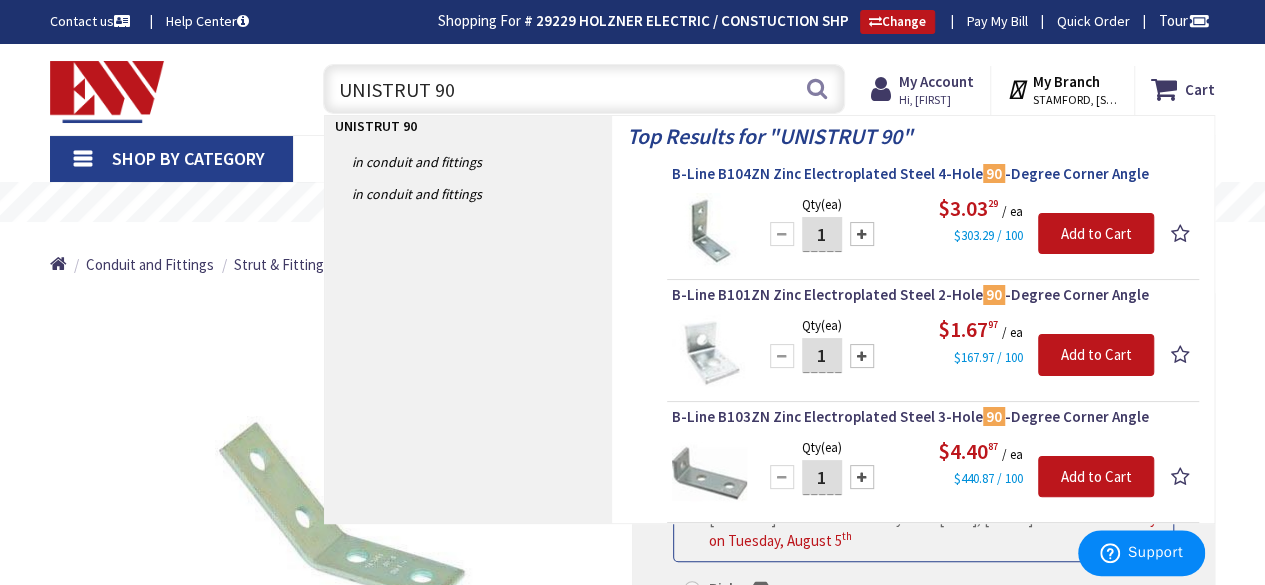 type on "UNISTRUT 90" 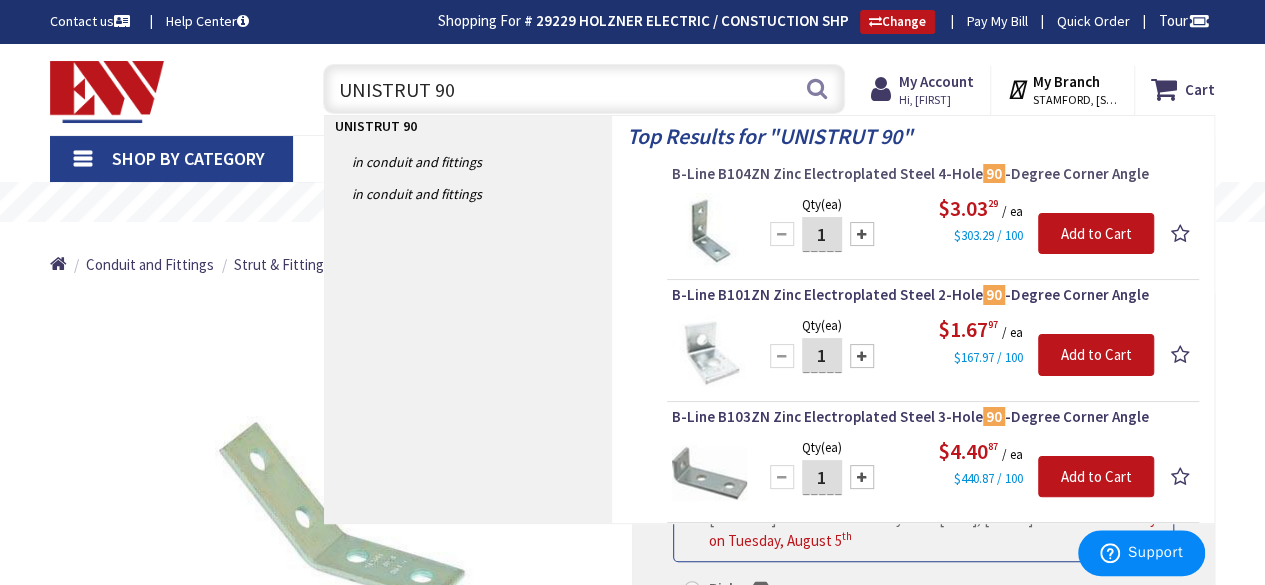 click on "B-Line B104ZN Zinc Electroplated Steel 4-Hole  90 -Degree Corner Angle" at bounding box center [933, 174] 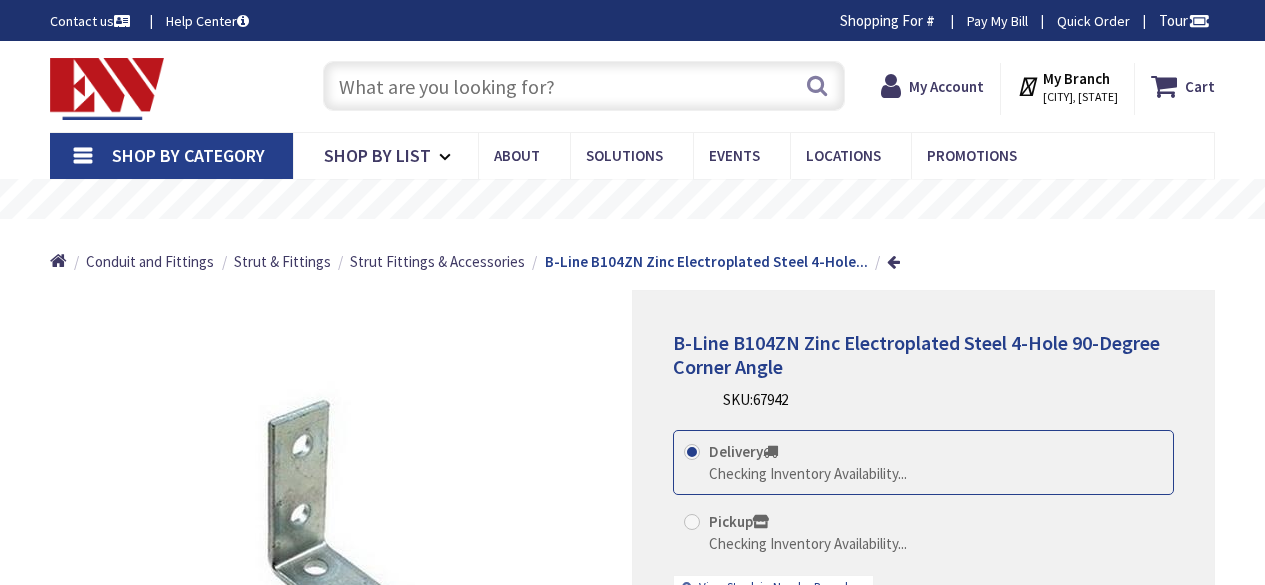 scroll, scrollTop: 0, scrollLeft: 0, axis: both 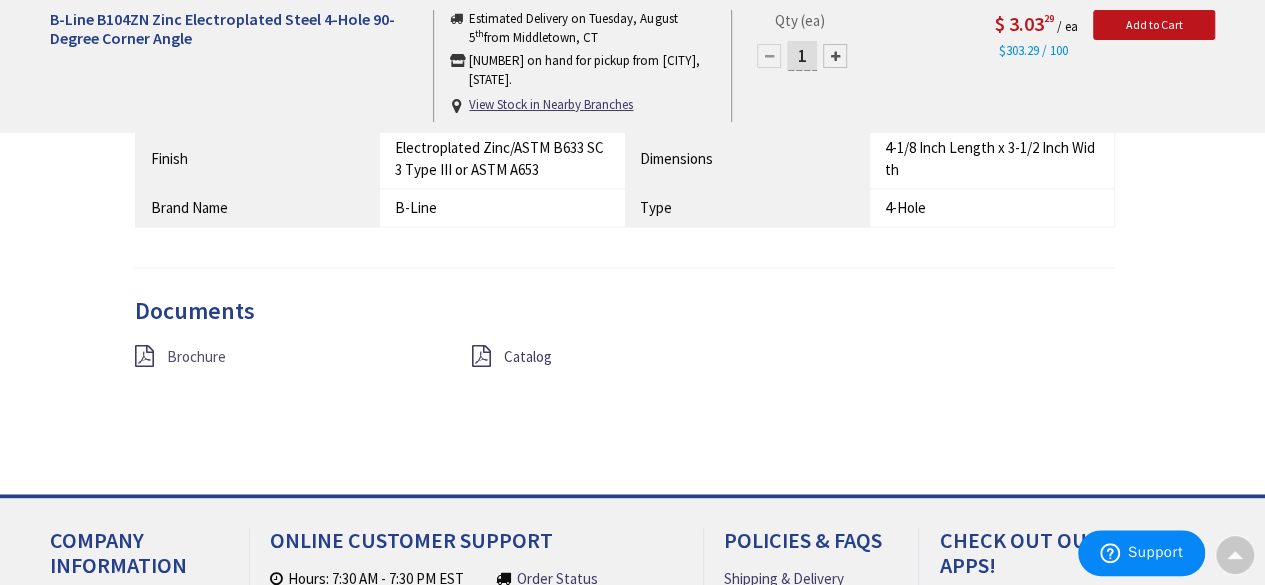 click on "Brochure" at bounding box center [196, 356] 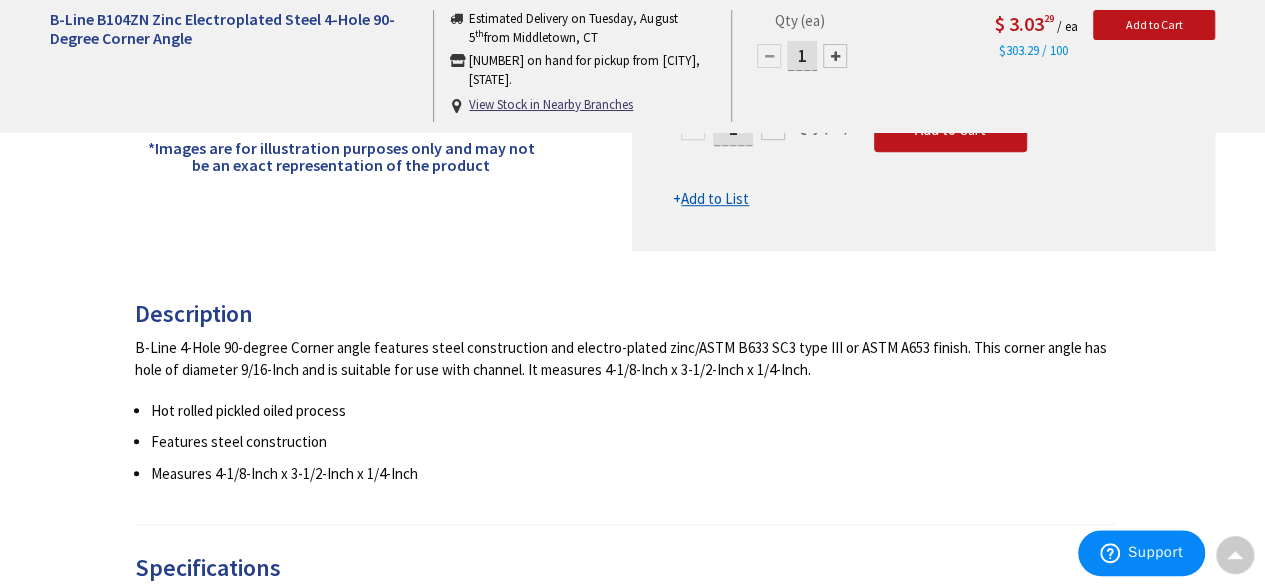 scroll, scrollTop: 0, scrollLeft: 0, axis: both 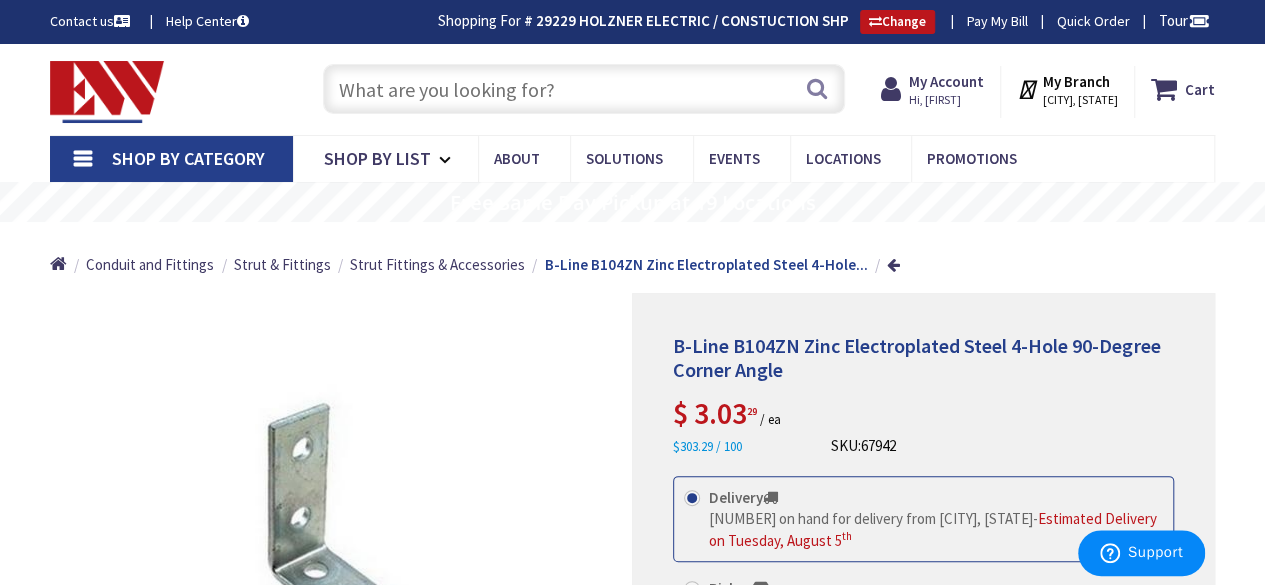 click at bounding box center (584, 89) 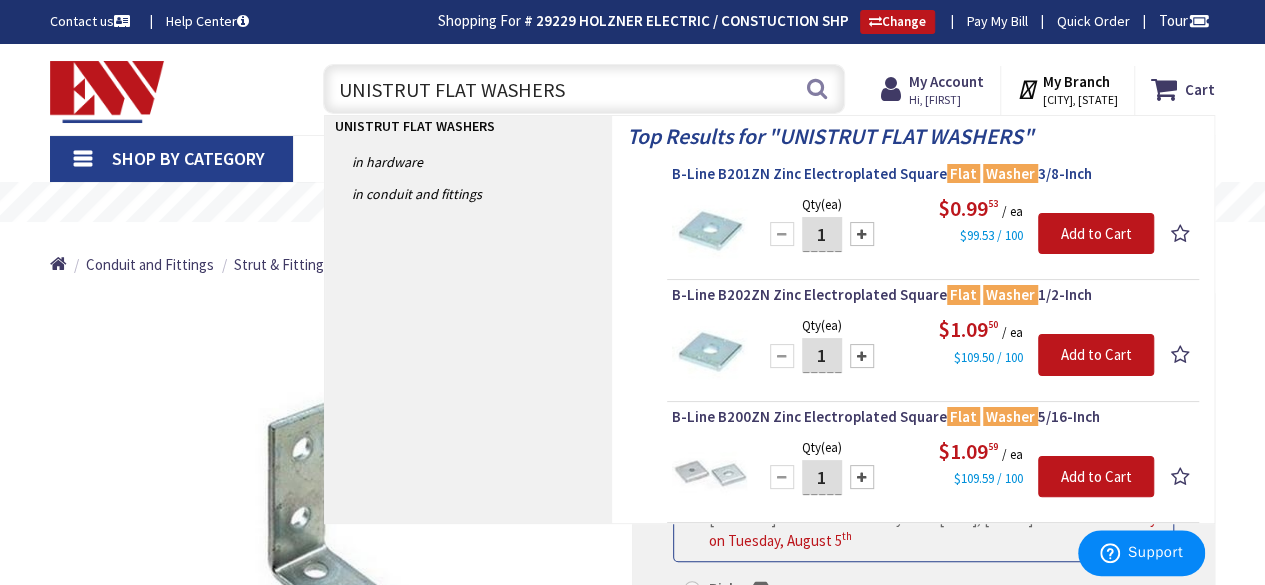 type on "UNISTRUT FLAT WASHERS" 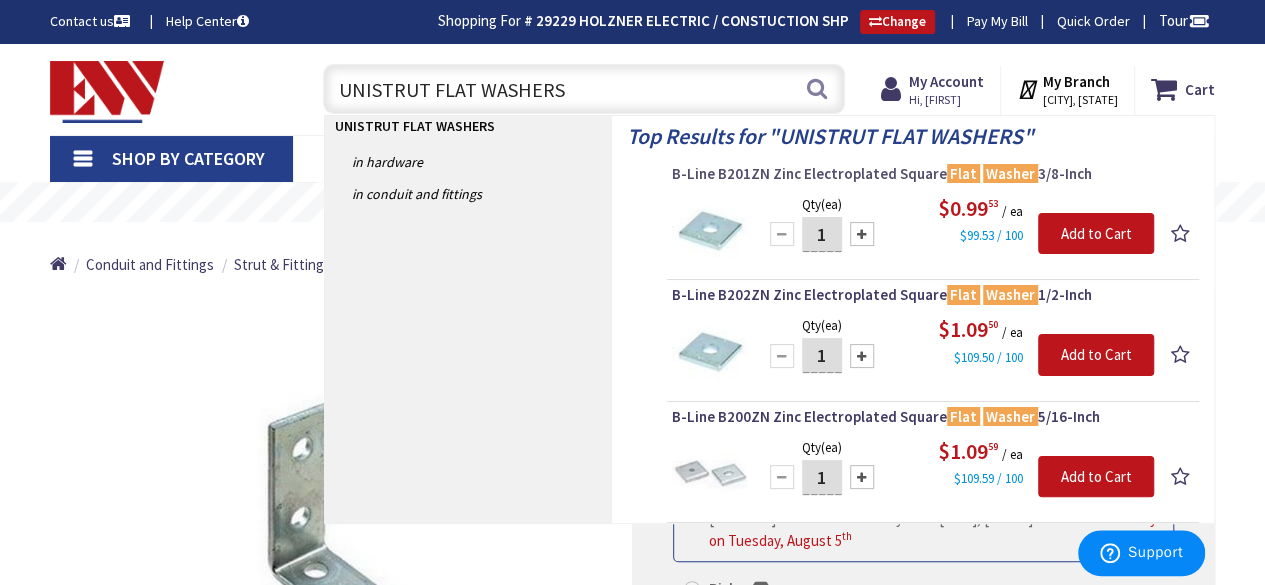 click on "B-Line B201ZN Zinc Electroplated Square  Flat   Washer  3/8-Inch" at bounding box center [933, 174] 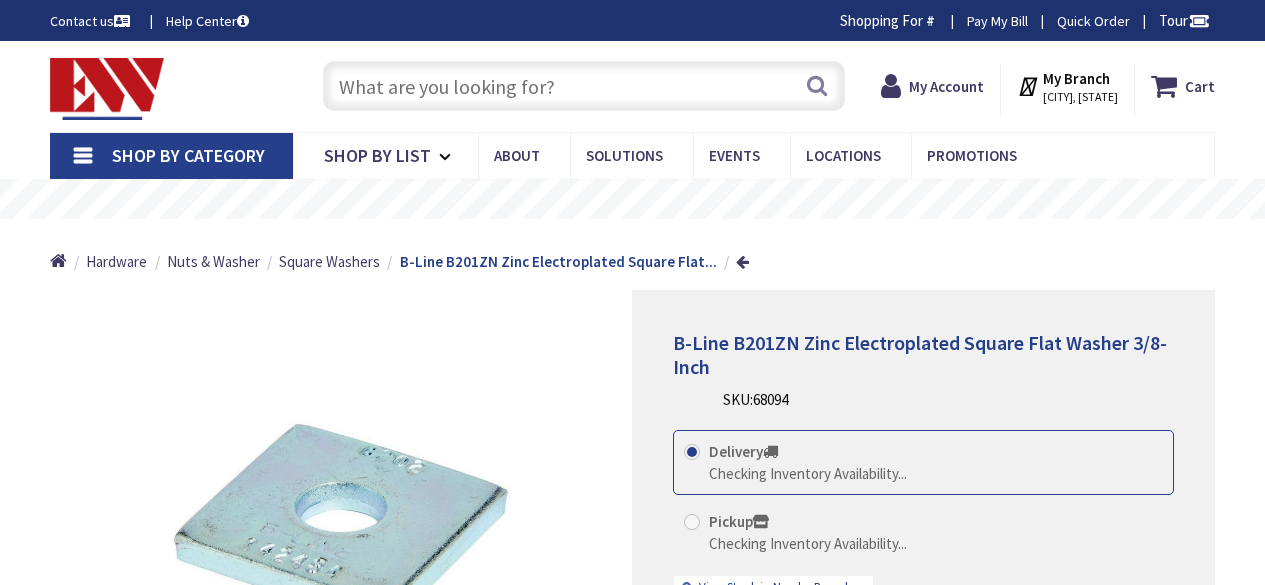 scroll, scrollTop: 0, scrollLeft: 0, axis: both 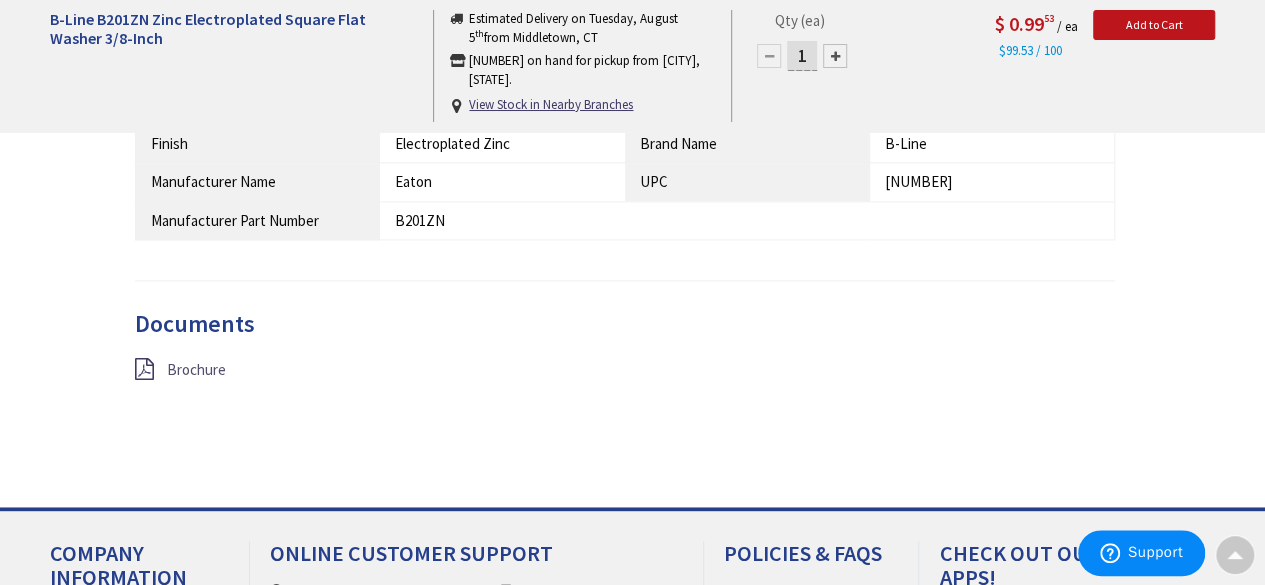click on "Brochure" at bounding box center (196, 369) 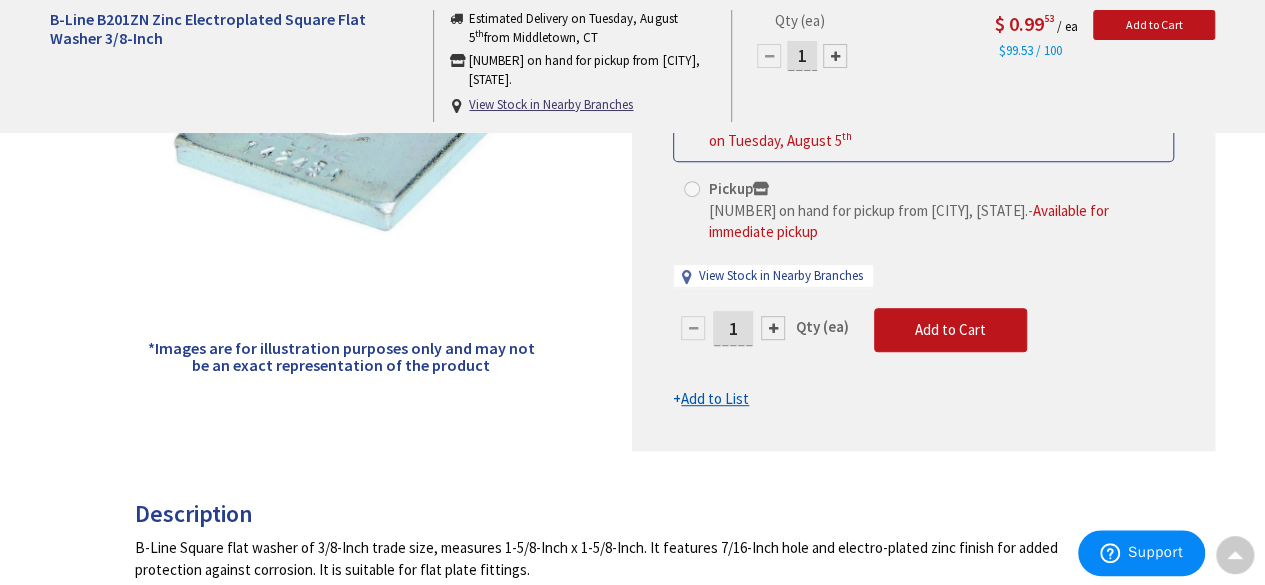scroll, scrollTop: 0, scrollLeft: 0, axis: both 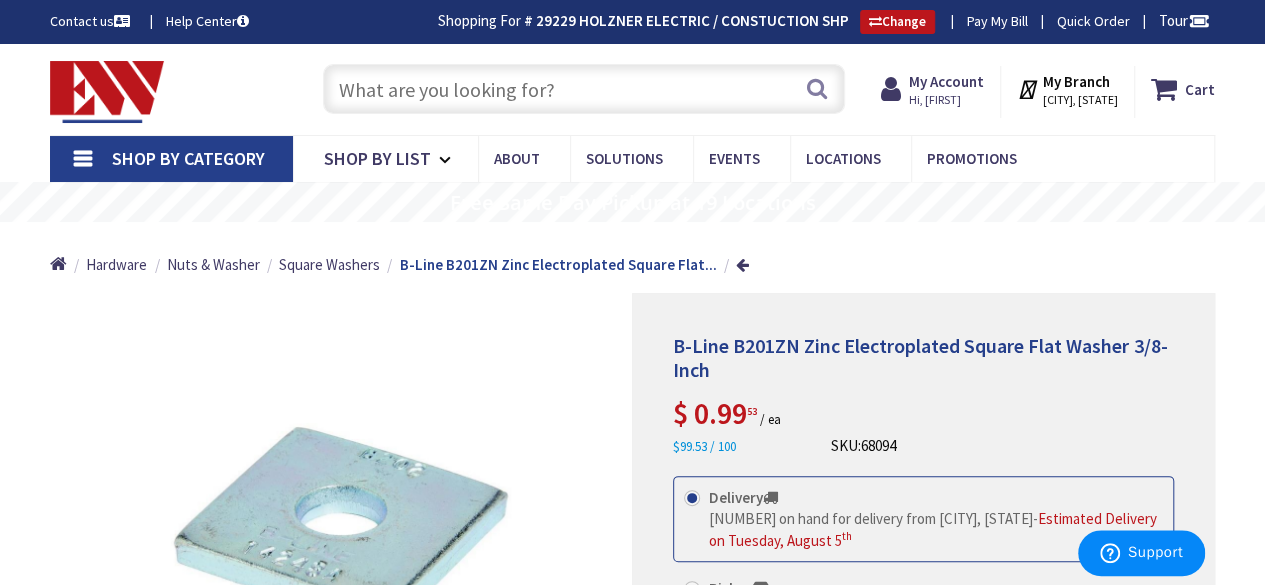 click at bounding box center [584, 89] 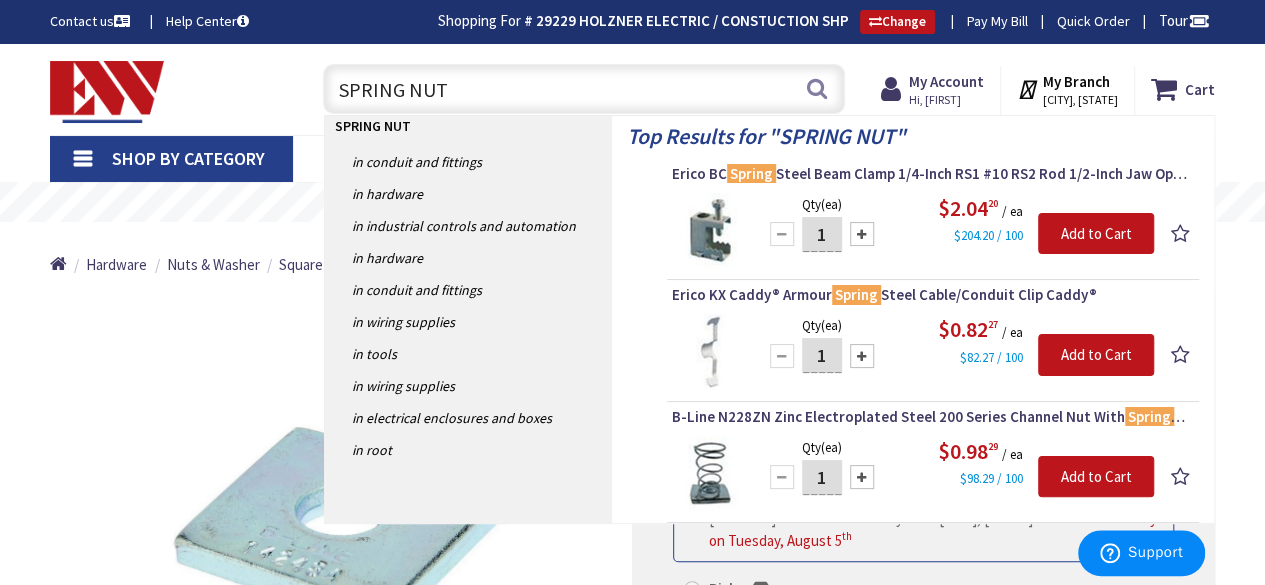 type on "SPRING NUTS" 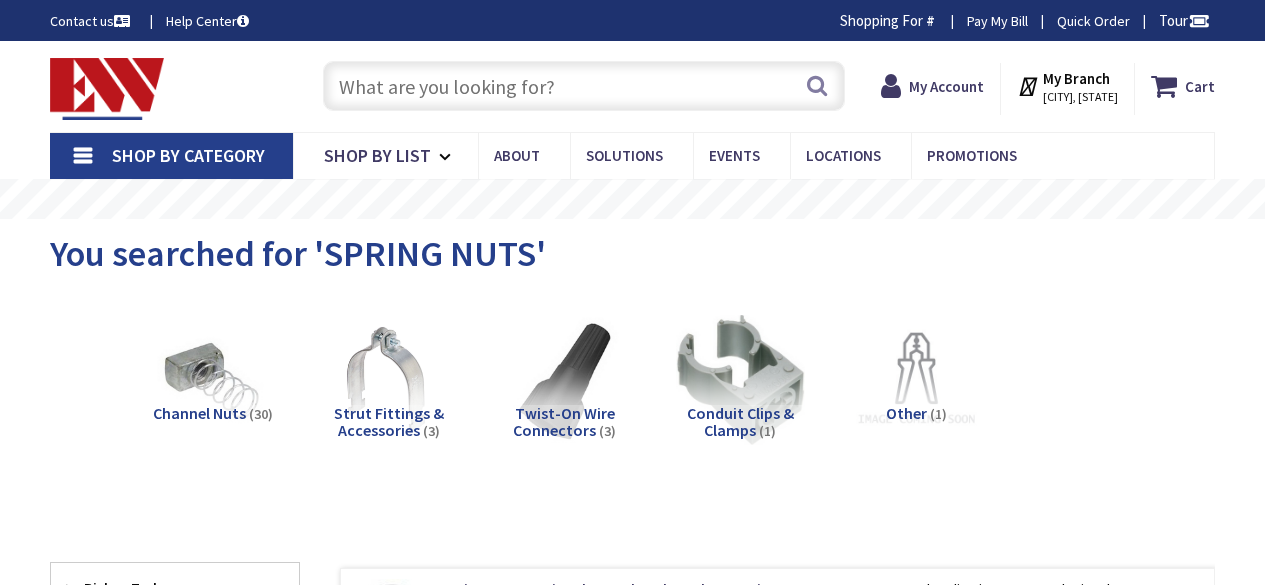 scroll, scrollTop: 0, scrollLeft: 0, axis: both 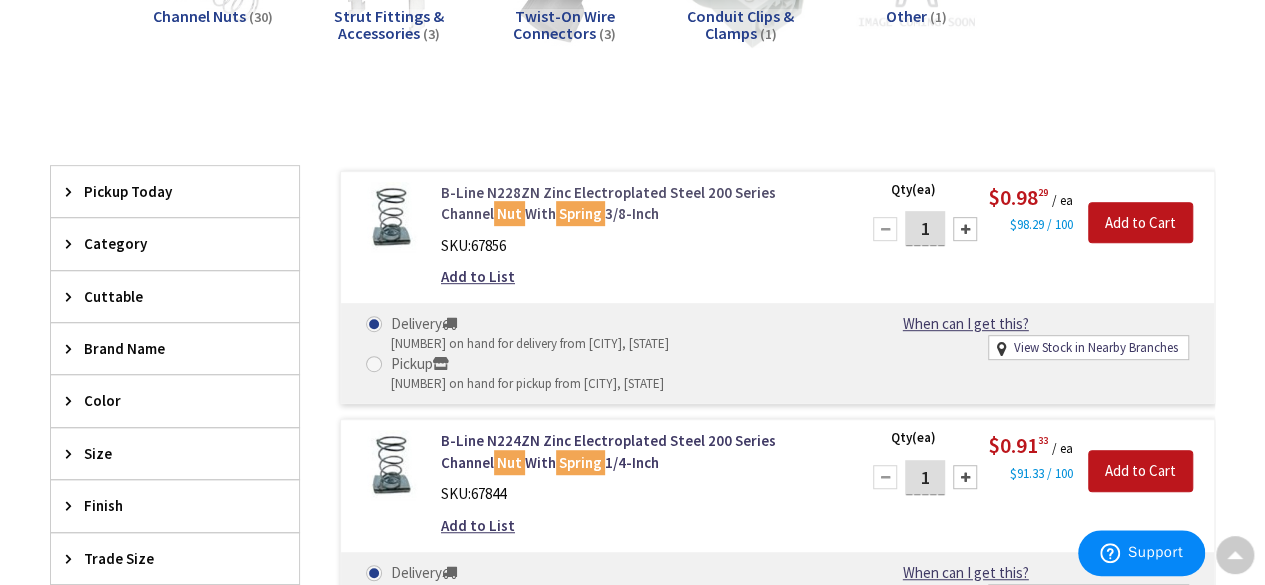 click on "B-Line N228ZN Zinc Electroplated Steel 200 Series Channel  Nut  With  Spring  3/8-Inch" at bounding box center (638, 203) 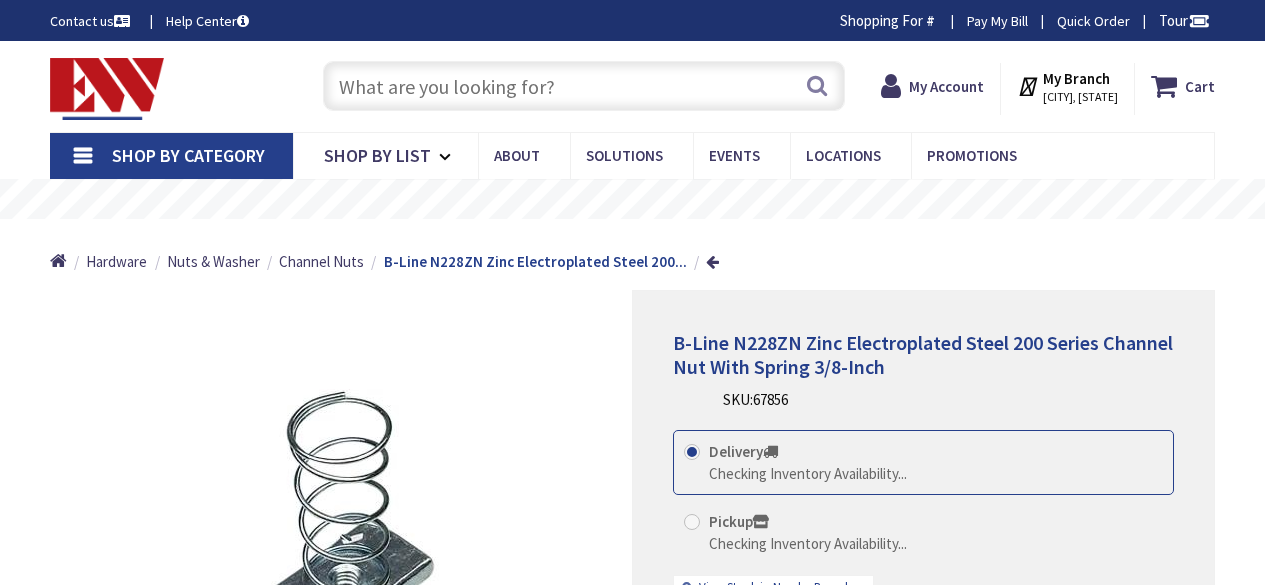 scroll, scrollTop: 0, scrollLeft: 0, axis: both 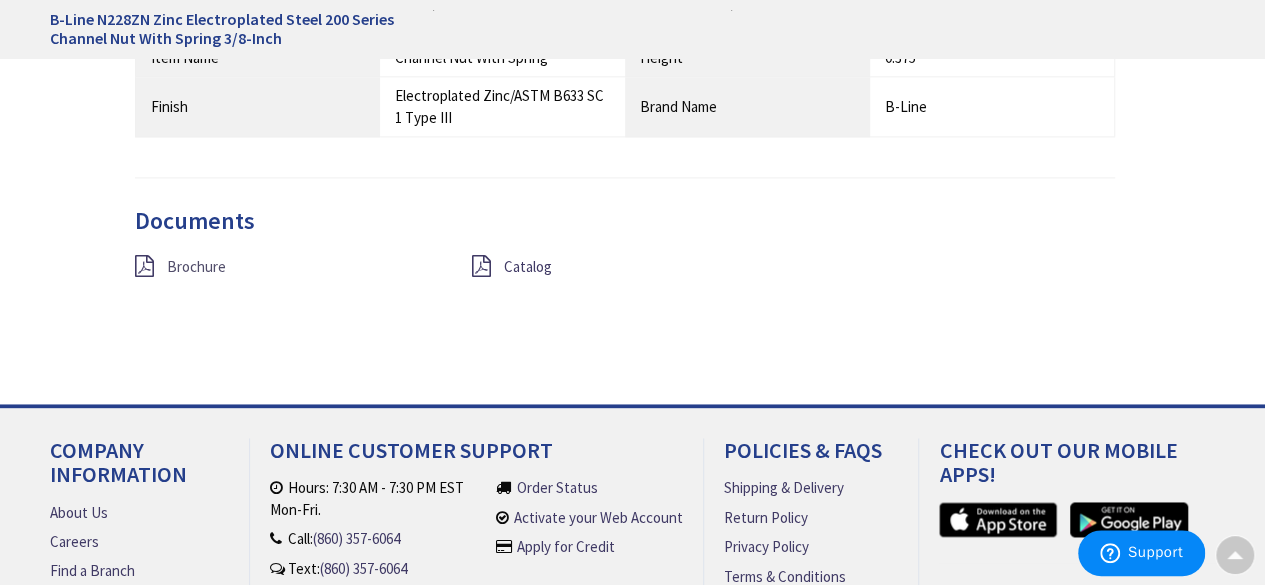 click on "Brochure" at bounding box center (196, 266) 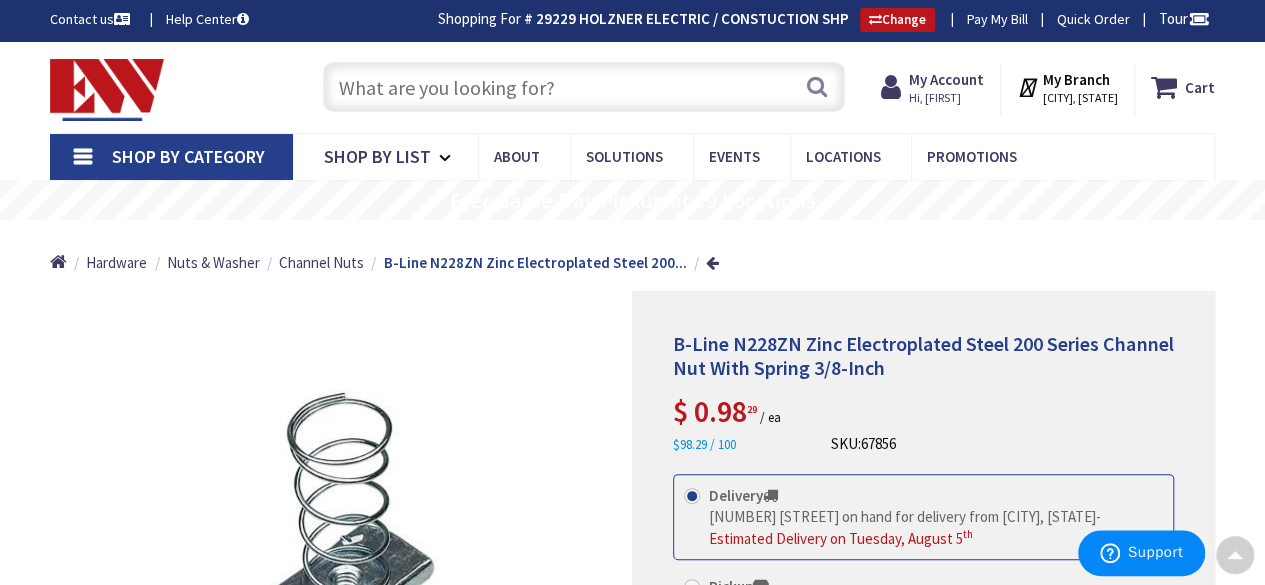 scroll, scrollTop: 0, scrollLeft: 0, axis: both 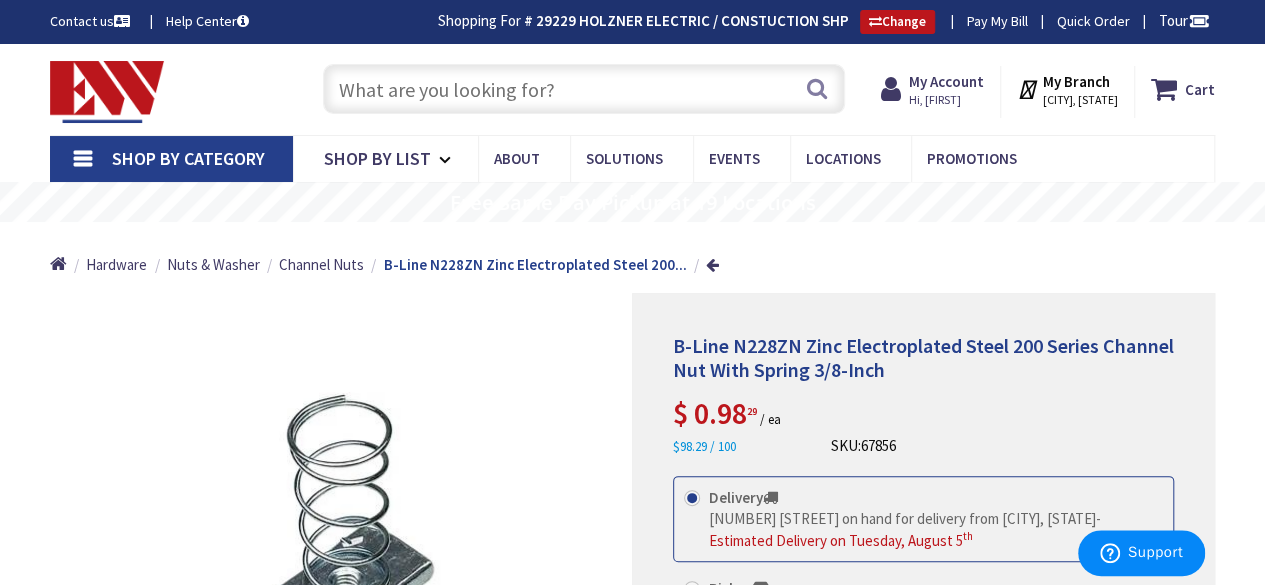 click at bounding box center (584, 89) 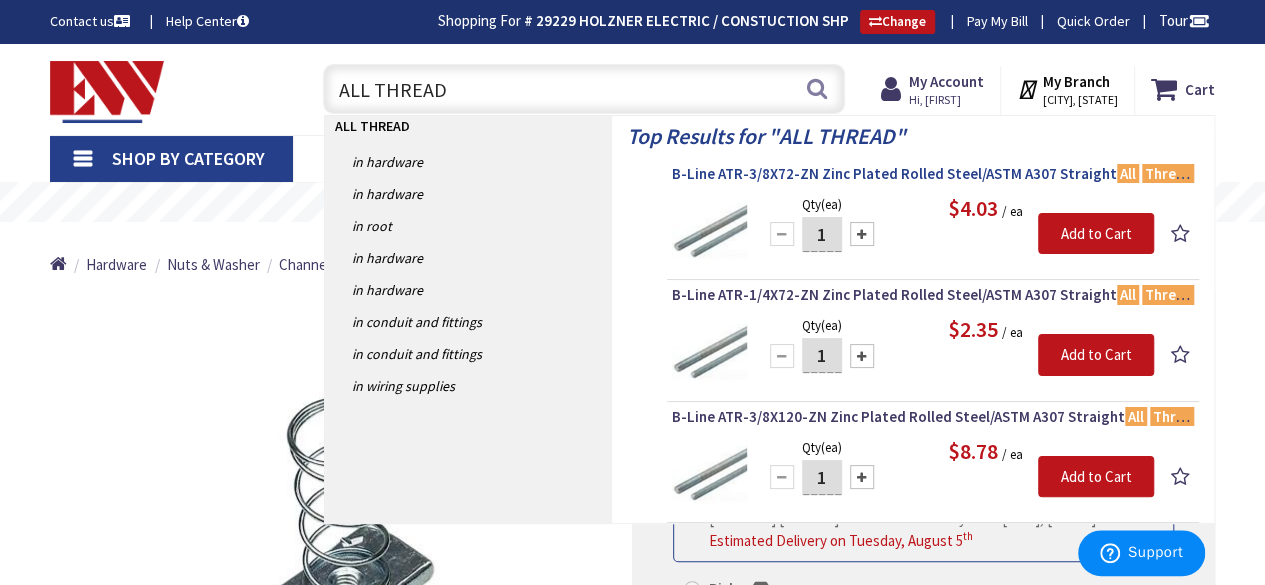 type on "ALL THREAD" 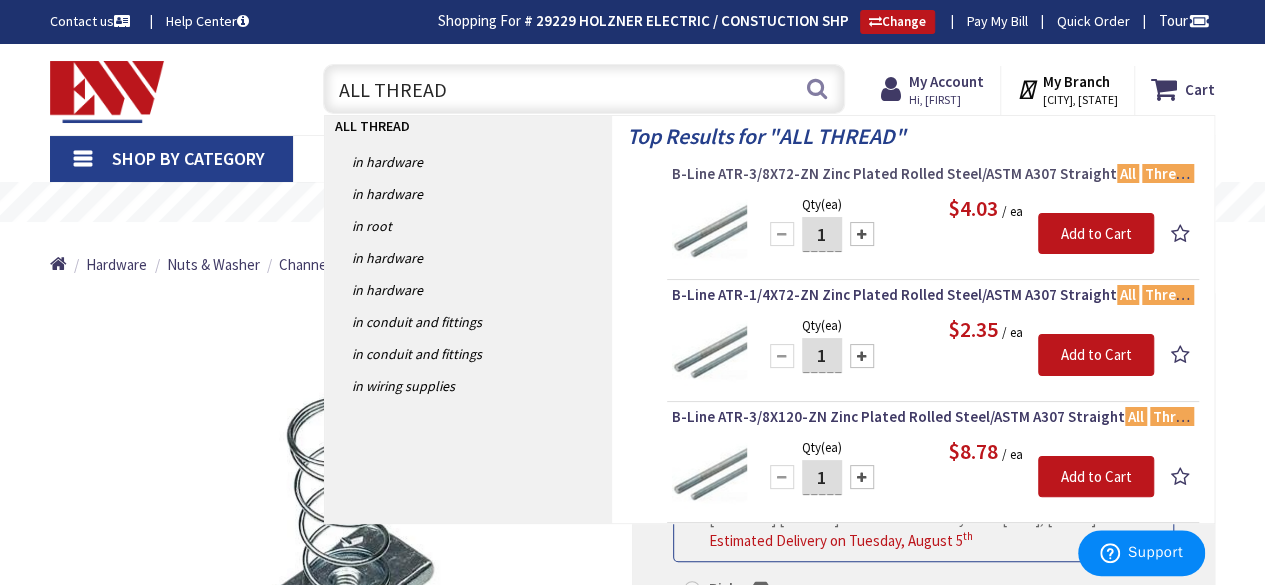 click on "B-Line ATR-3/8X72-ZN Zinc Plated Rolled Steel/ASTM A307 Straight  All   Threaded Rod  3/8-Inch x 6-ft" at bounding box center [933, 174] 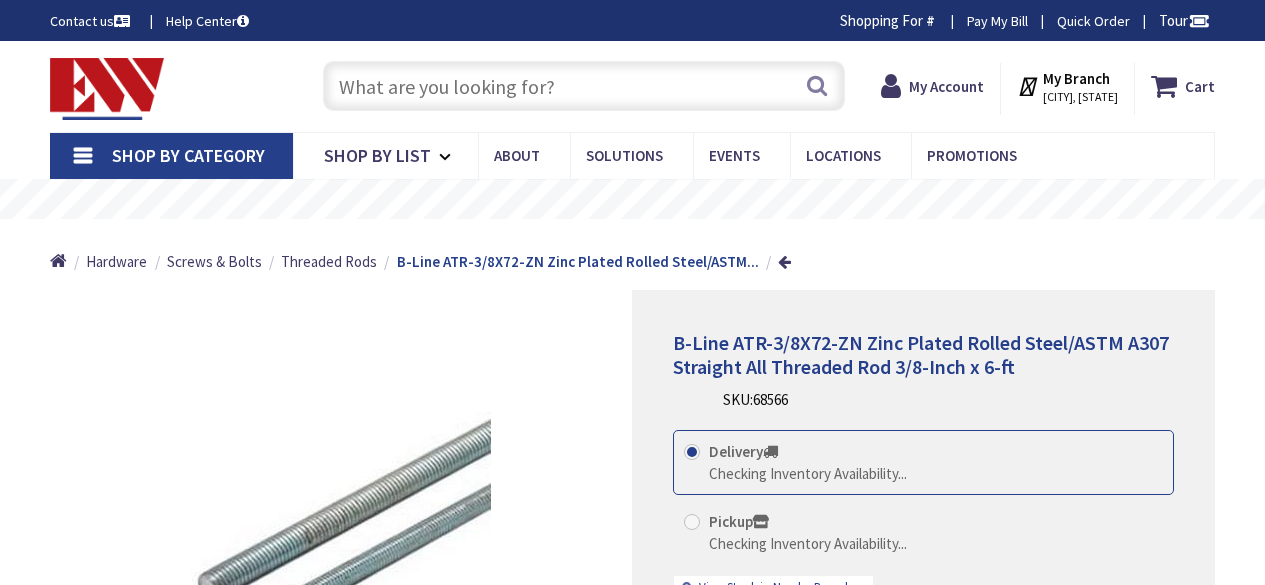 scroll, scrollTop: 0, scrollLeft: 0, axis: both 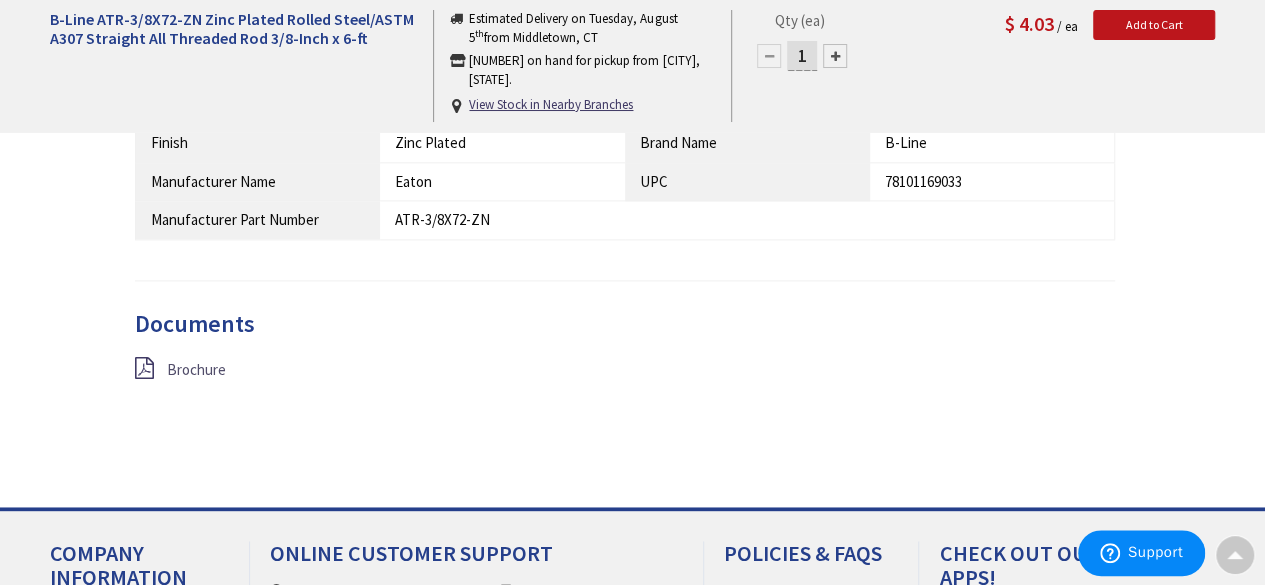 click on "Brochure" at bounding box center (196, 369) 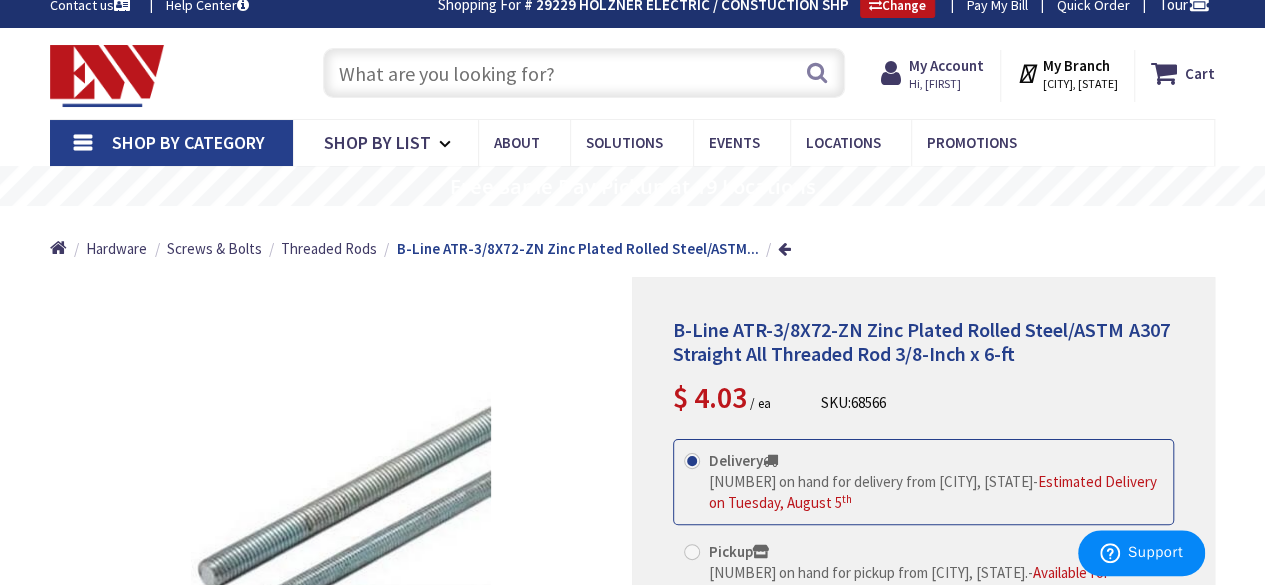scroll, scrollTop: 0, scrollLeft: 0, axis: both 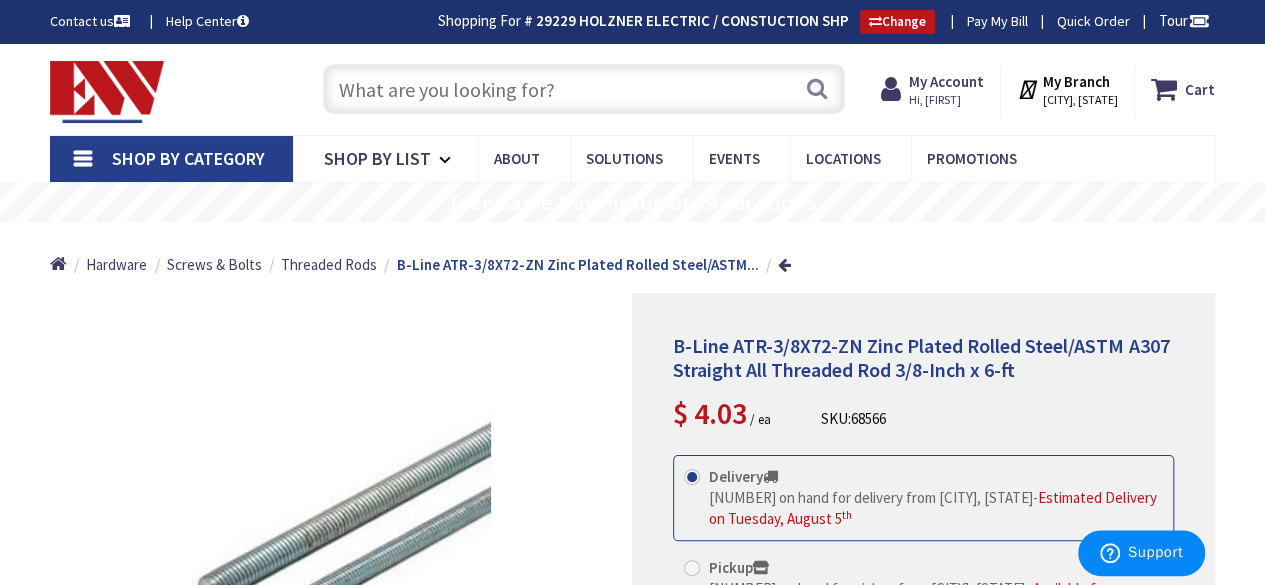 click at bounding box center (584, 89) 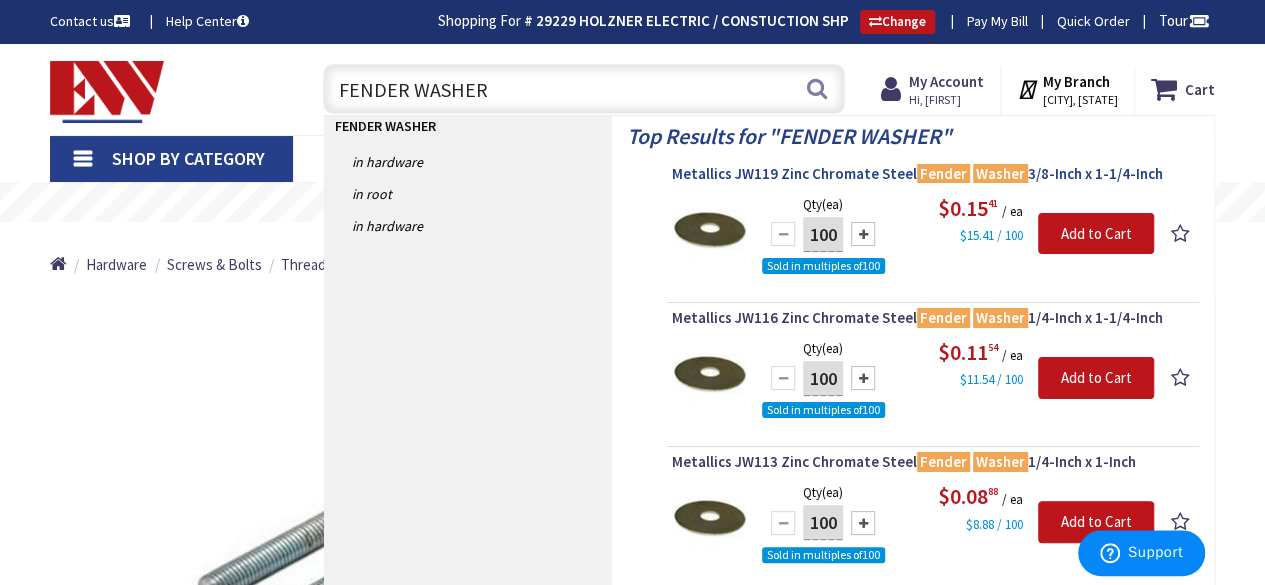 type on "FENDER WASHER" 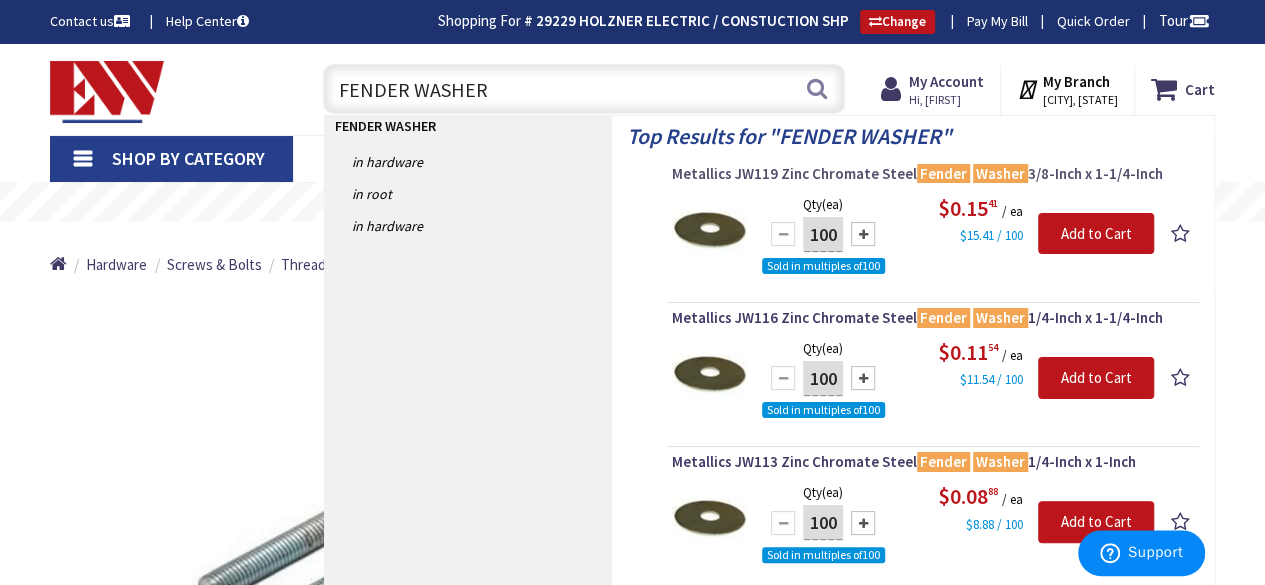 click on "Metallics JW119 Zinc Chromate Steel  Fender   Washer  3/8-Inch x 1-1/4-Inch" at bounding box center (933, 174) 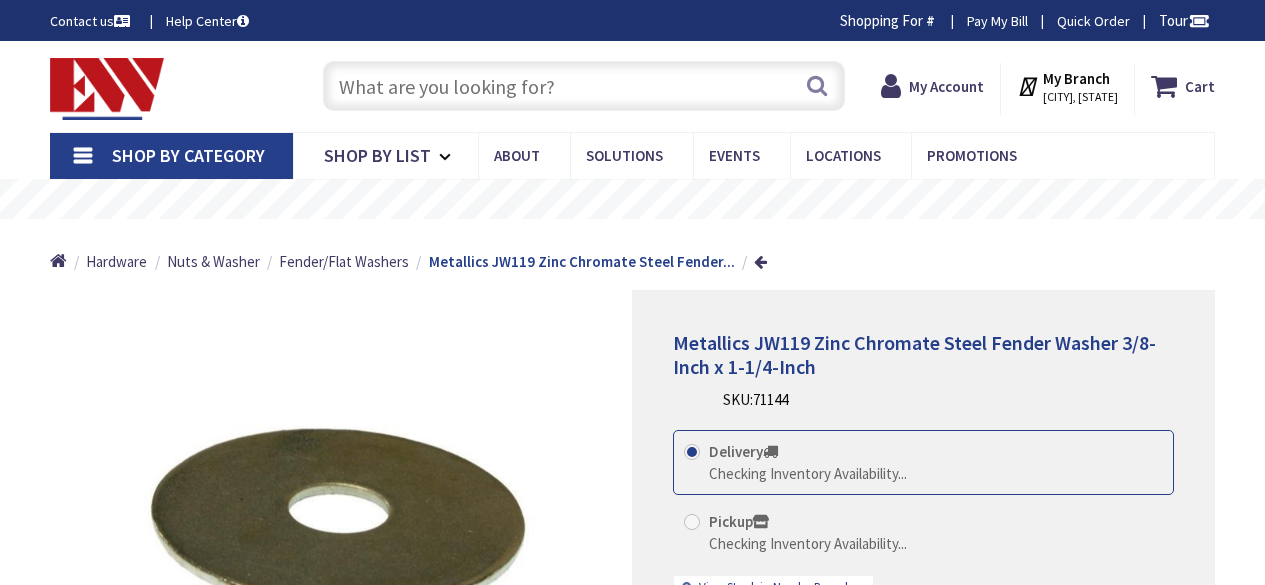 scroll, scrollTop: 0, scrollLeft: 0, axis: both 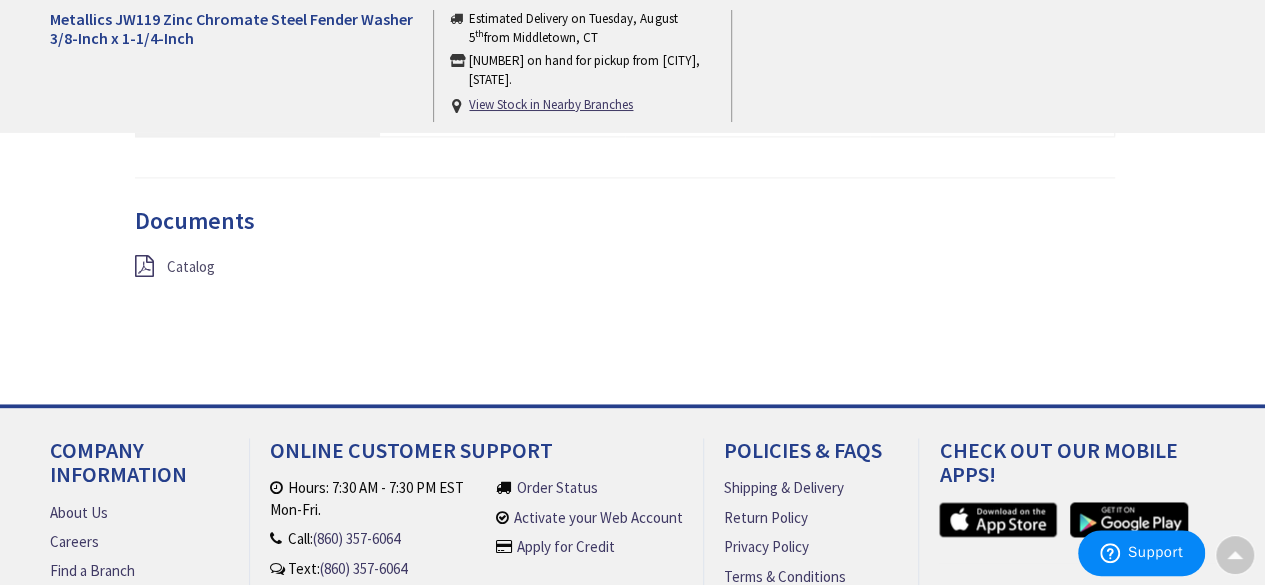 click on "Catalog" at bounding box center (191, 266) 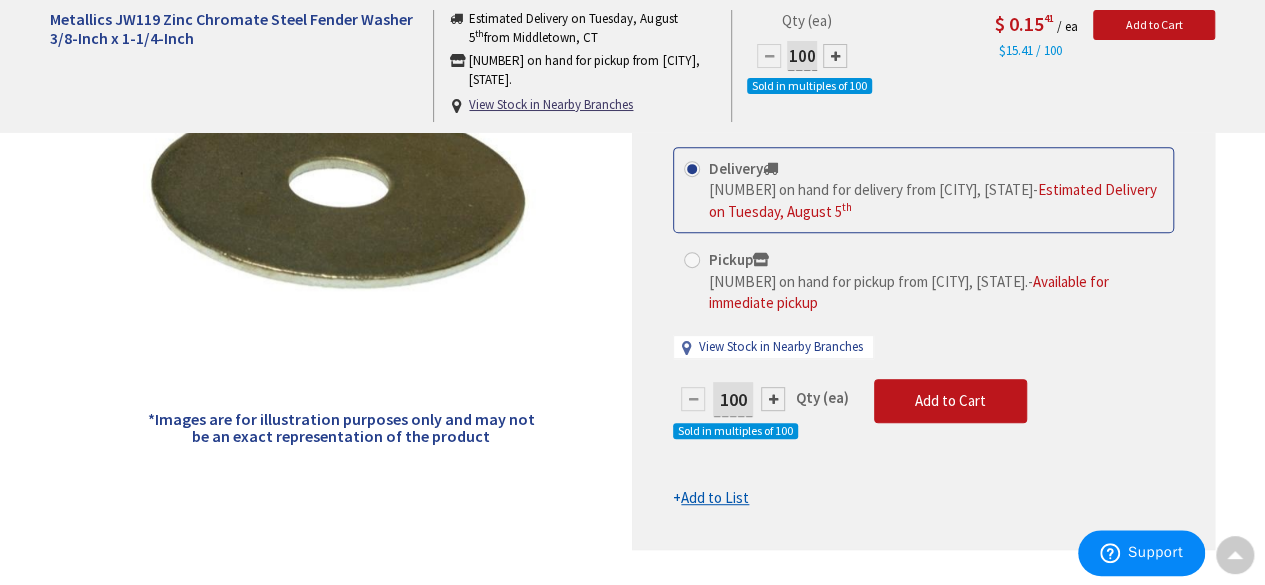 scroll, scrollTop: 0, scrollLeft: 0, axis: both 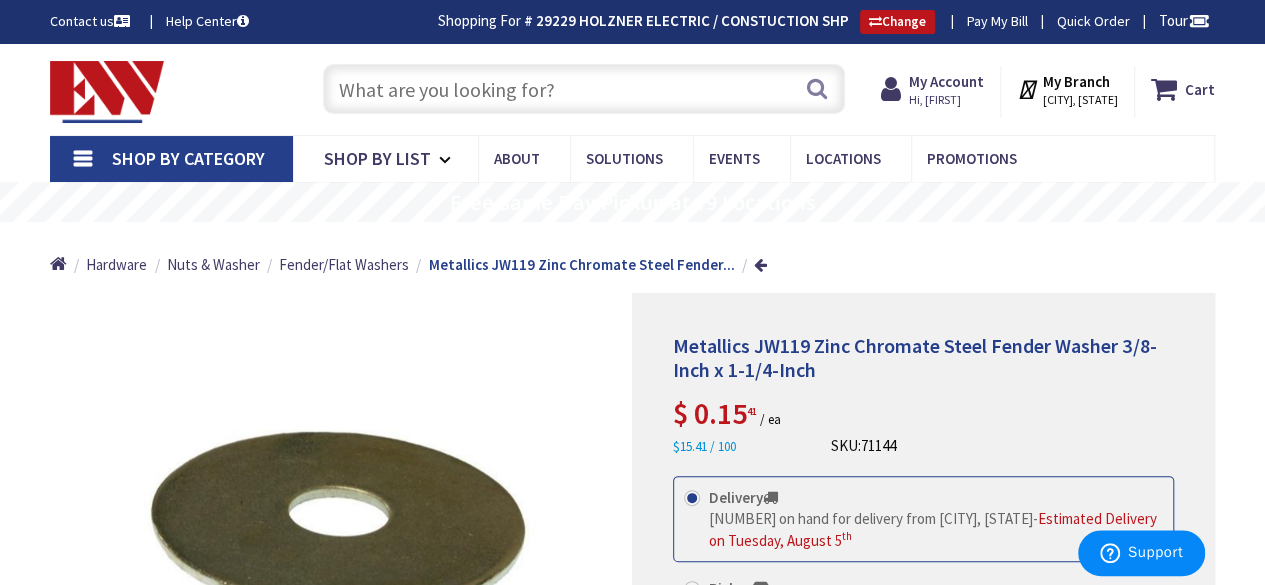 click at bounding box center (584, 89) 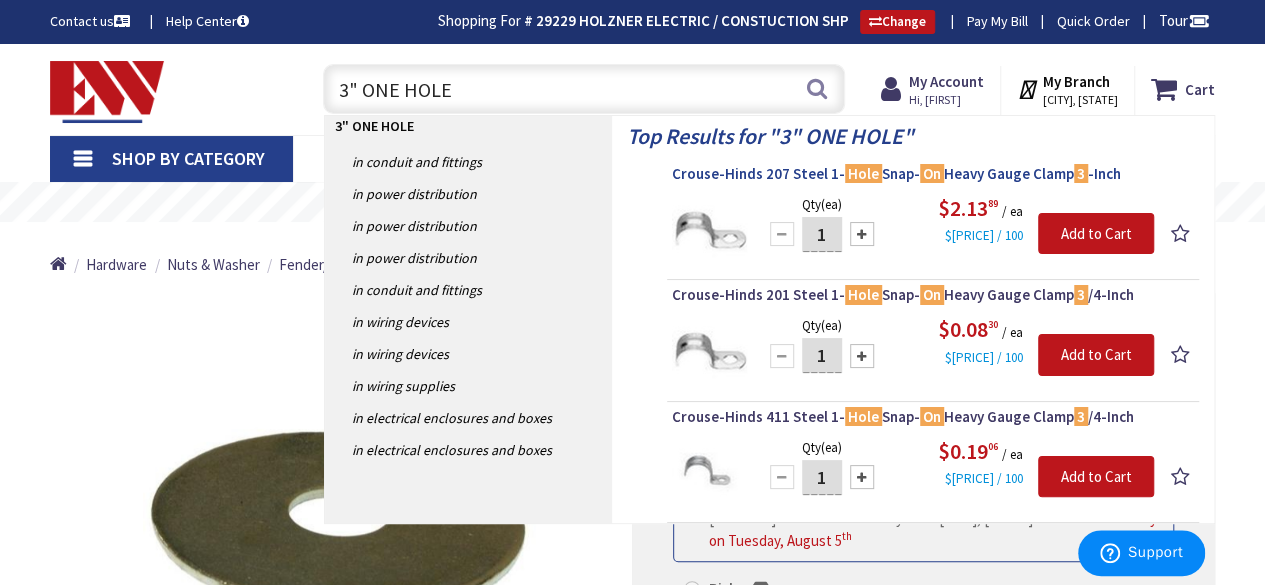 type on "3" ONE HOLE" 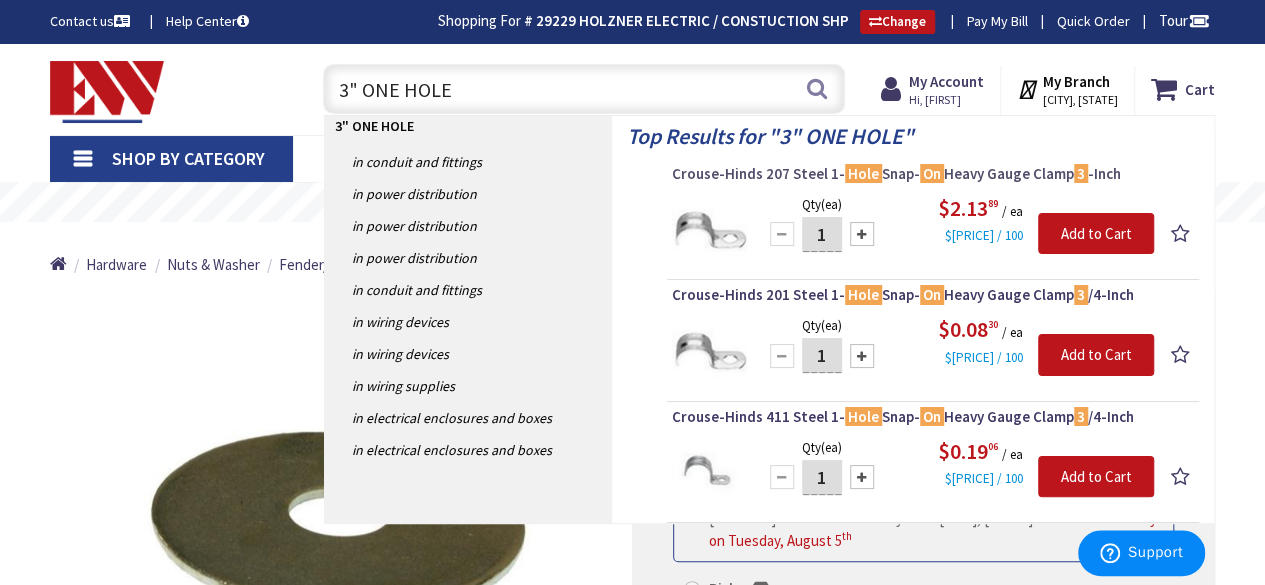 click on "Crouse-Hinds 207 Steel 1- Hole  Snap- On  Heavy Gauge Clamp  3 -Inch" at bounding box center (933, 174) 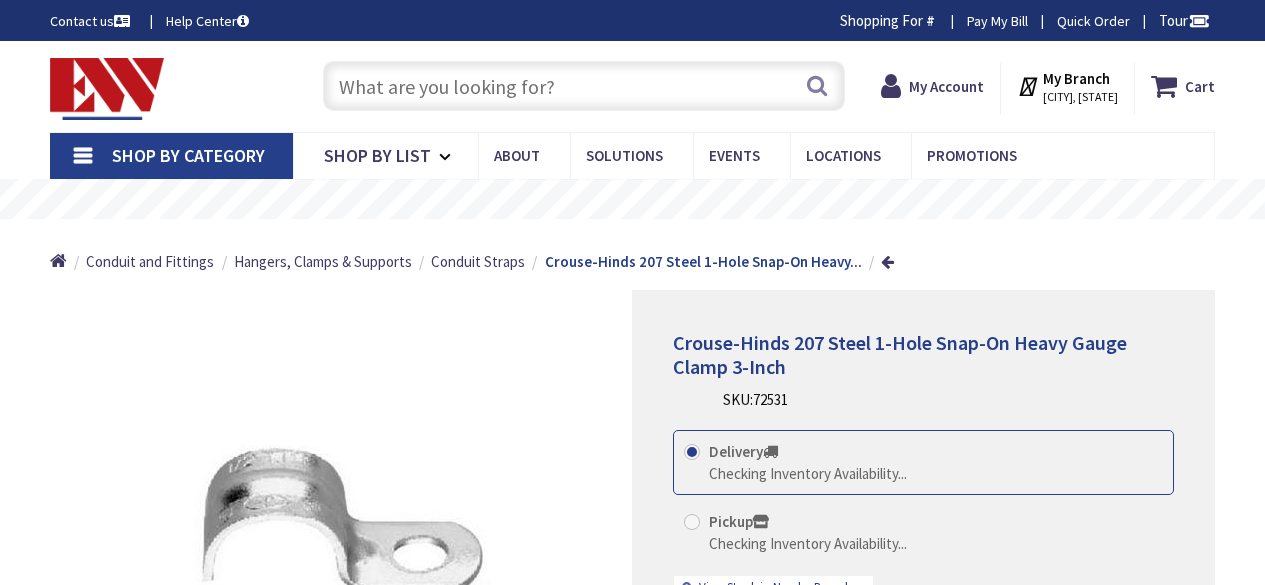 scroll, scrollTop: 0, scrollLeft: 0, axis: both 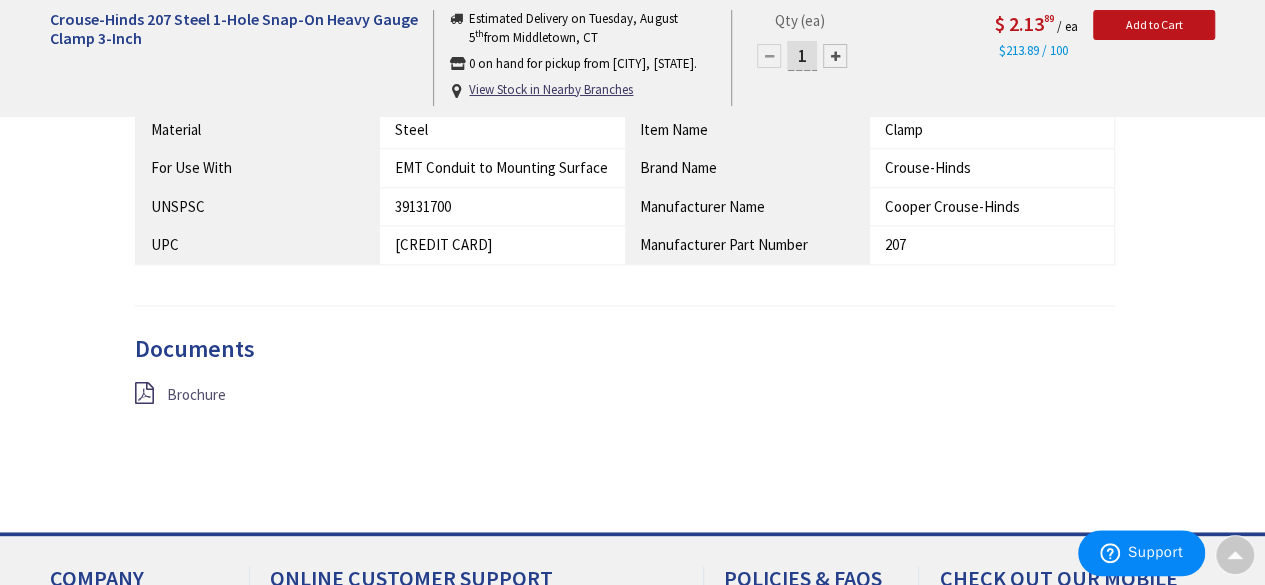 click on "Brochure" at bounding box center [196, 394] 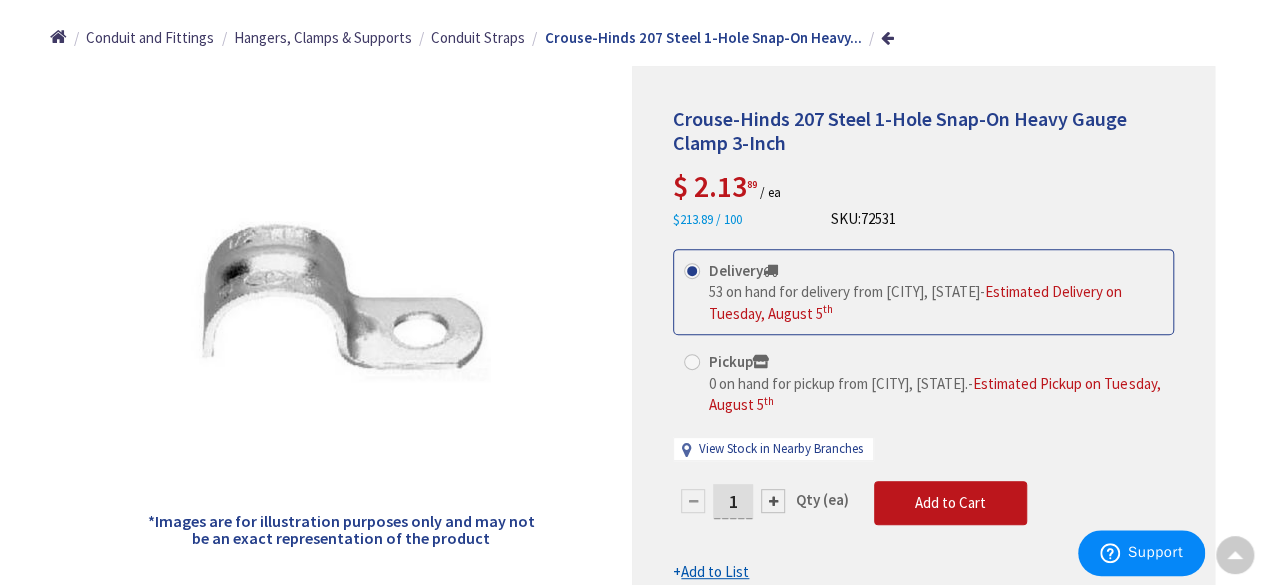 scroll, scrollTop: 0, scrollLeft: 0, axis: both 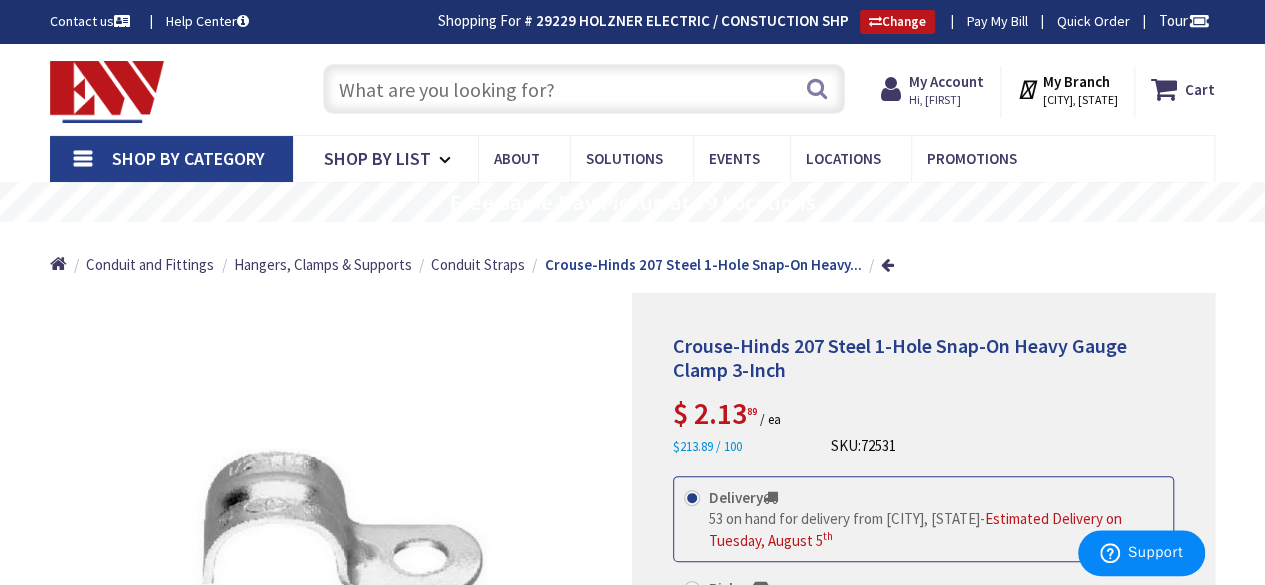 click at bounding box center (584, 89) 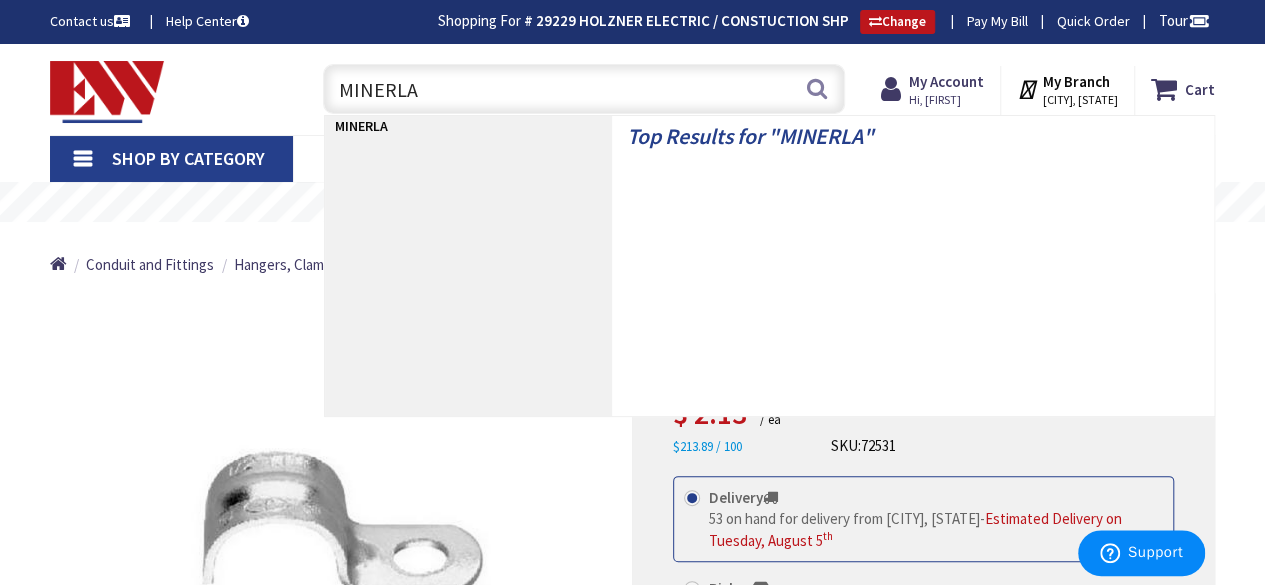 type on "MINERLAC" 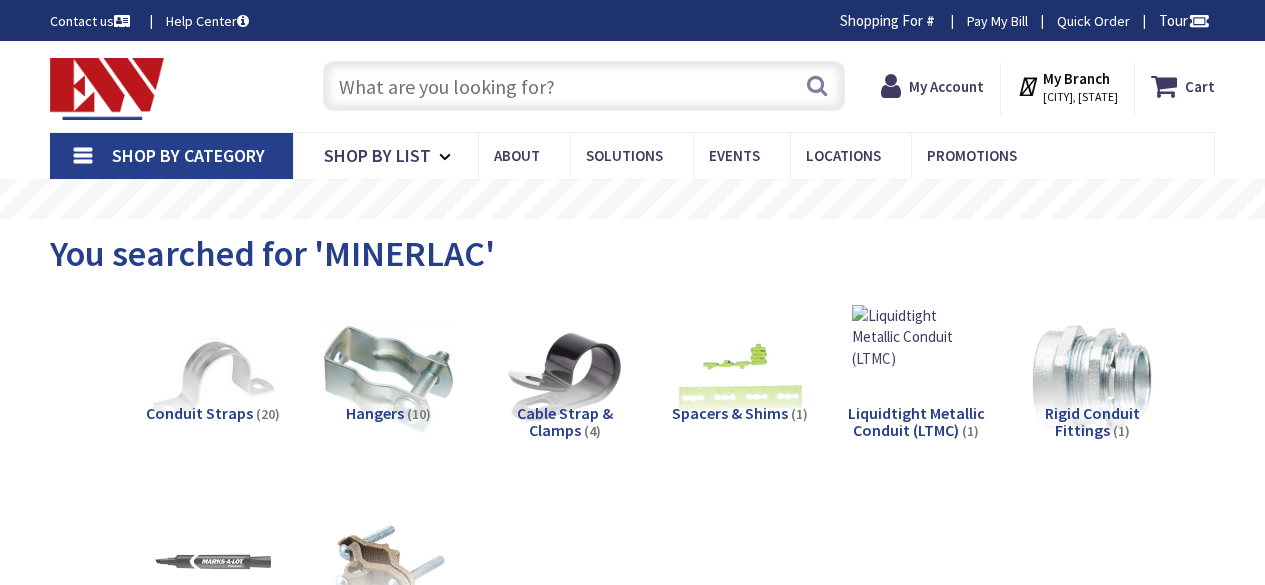 scroll, scrollTop: 0, scrollLeft: 0, axis: both 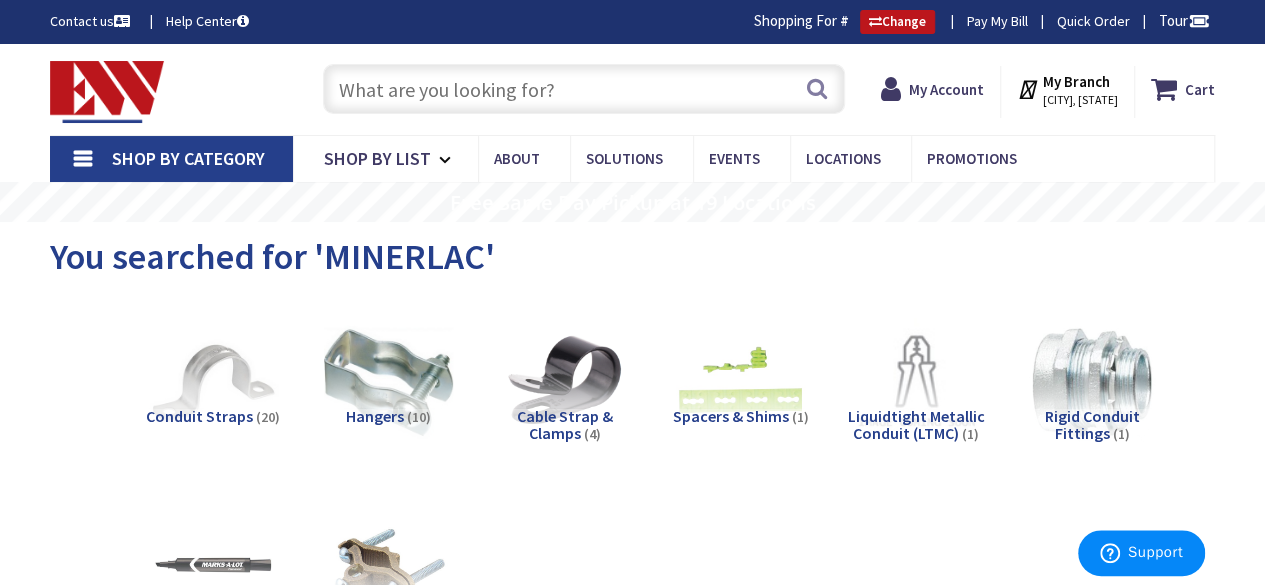 click on "Hangers" at bounding box center [375, 416] 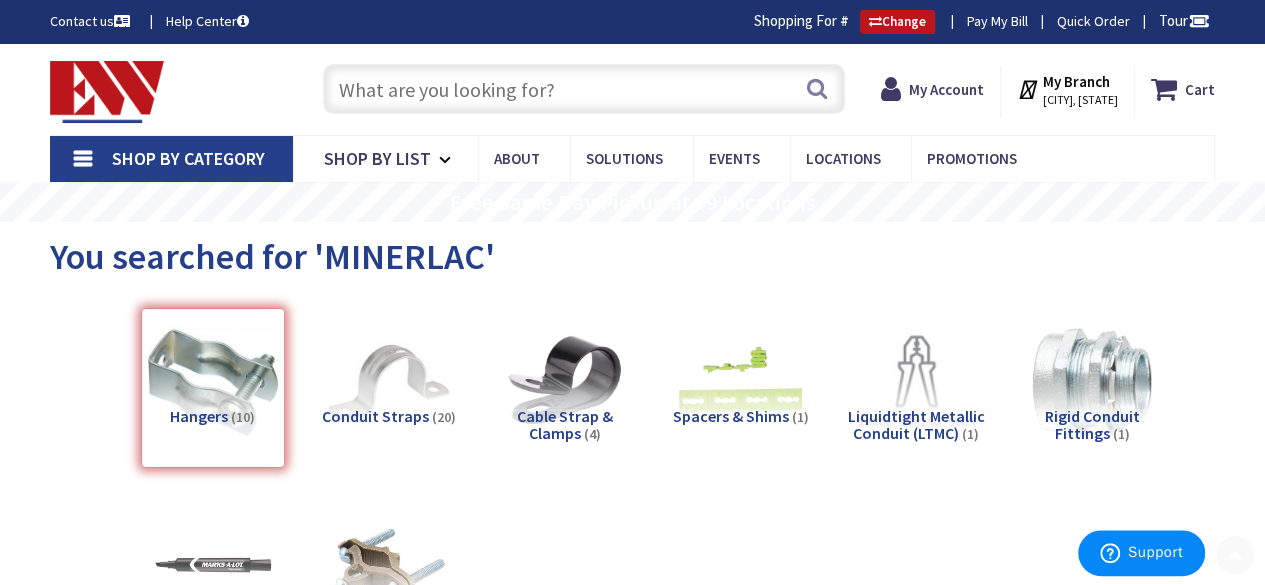 scroll, scrollTop: 708, scrollLeft: 0, axis: vertical 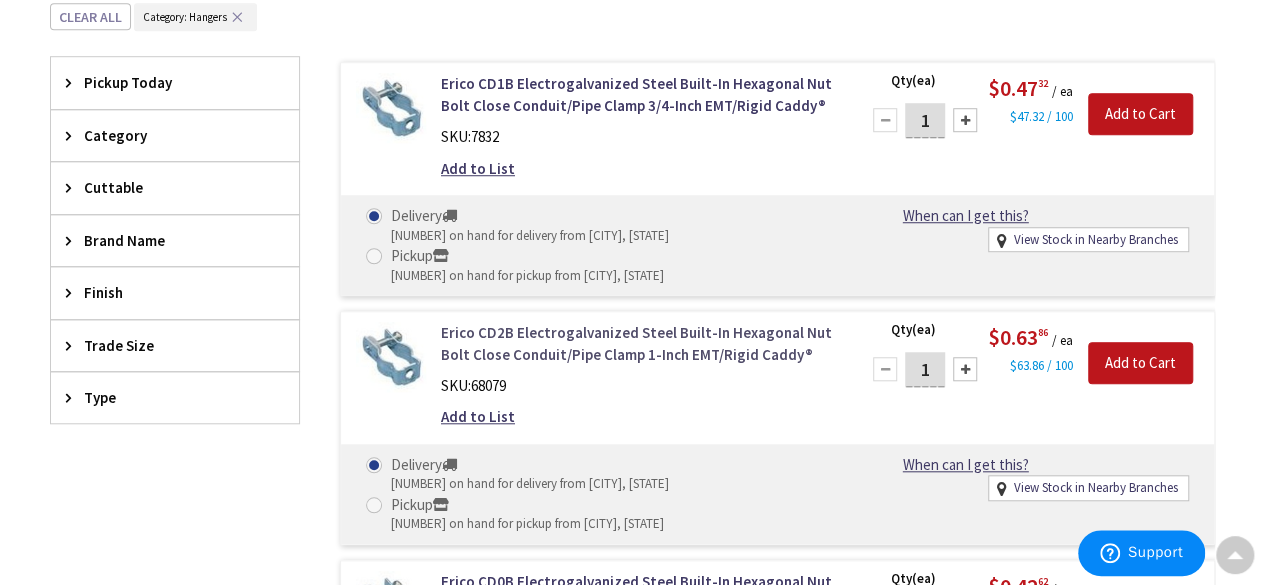 click on "Erico CD2B Electrogalvanized Steel Built-In Hexagonal Nut Bolt Close Conduit/Pipe Clamp 1-Inch EMT/Rigid Caddy®" at bounding box center (638, 343) 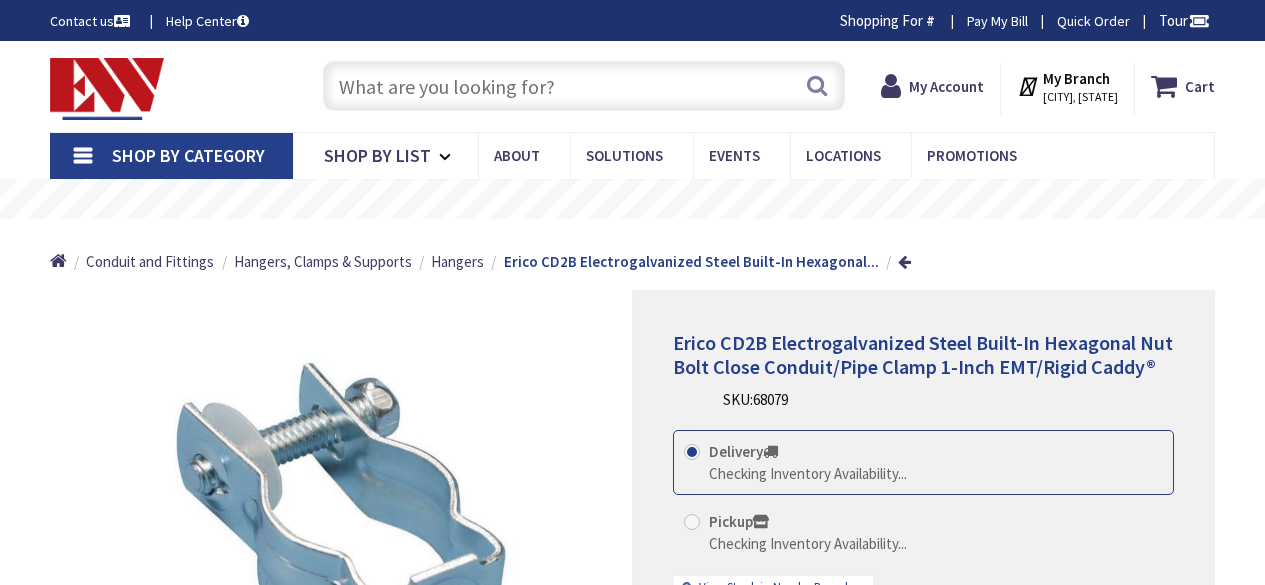 scroll, scrollTop: 0, scrollLeft: 0, axis: both 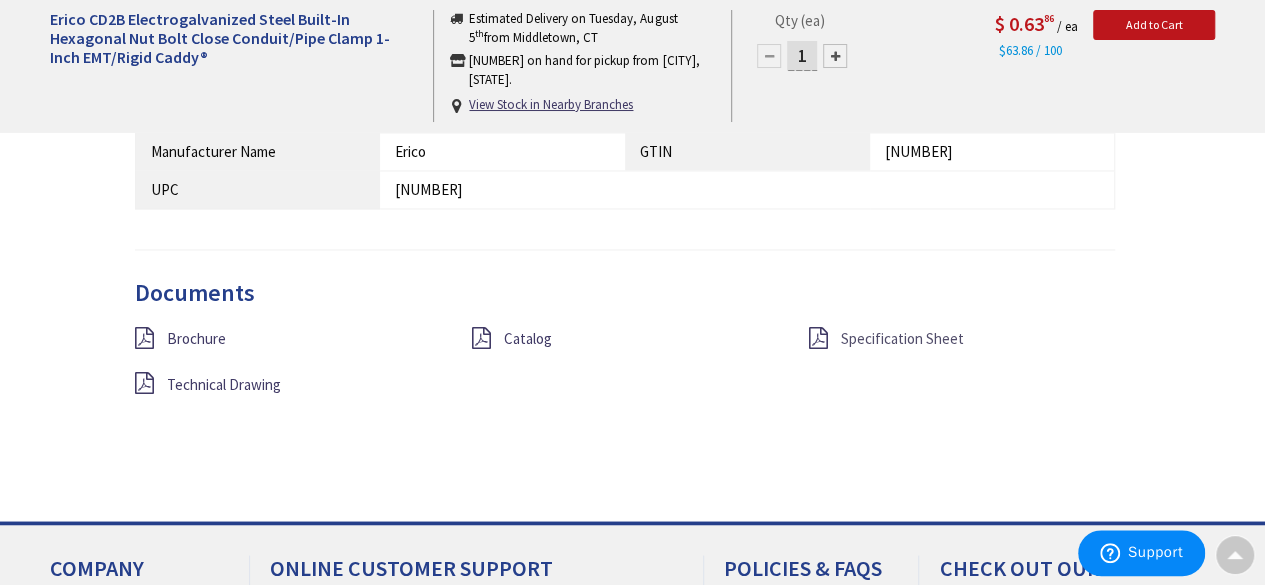 click on "Specification Sheet" at bounding box center (901, 338) 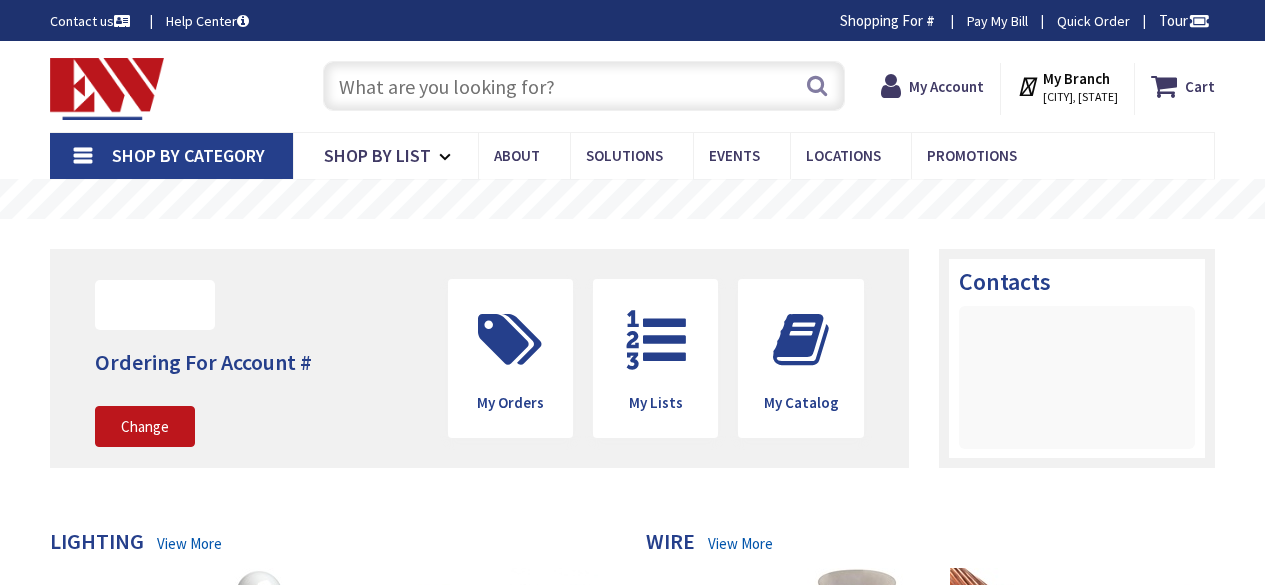 scroll, scrollTop: 0, scrollLeft: 0, axis: both 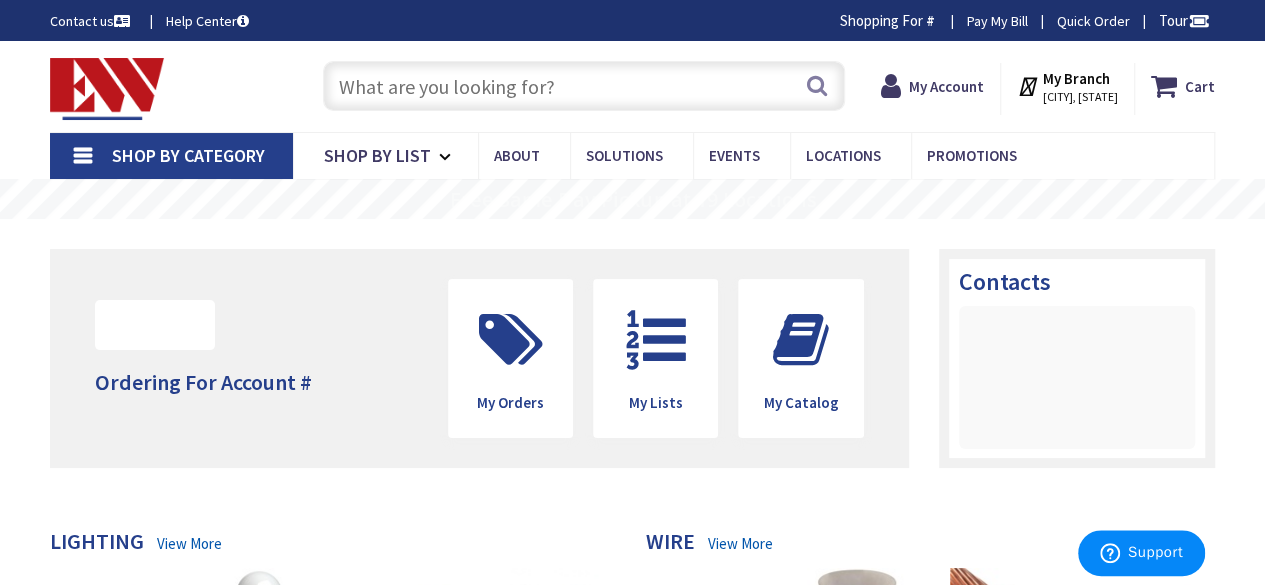 click at bounding box center (584, 86) 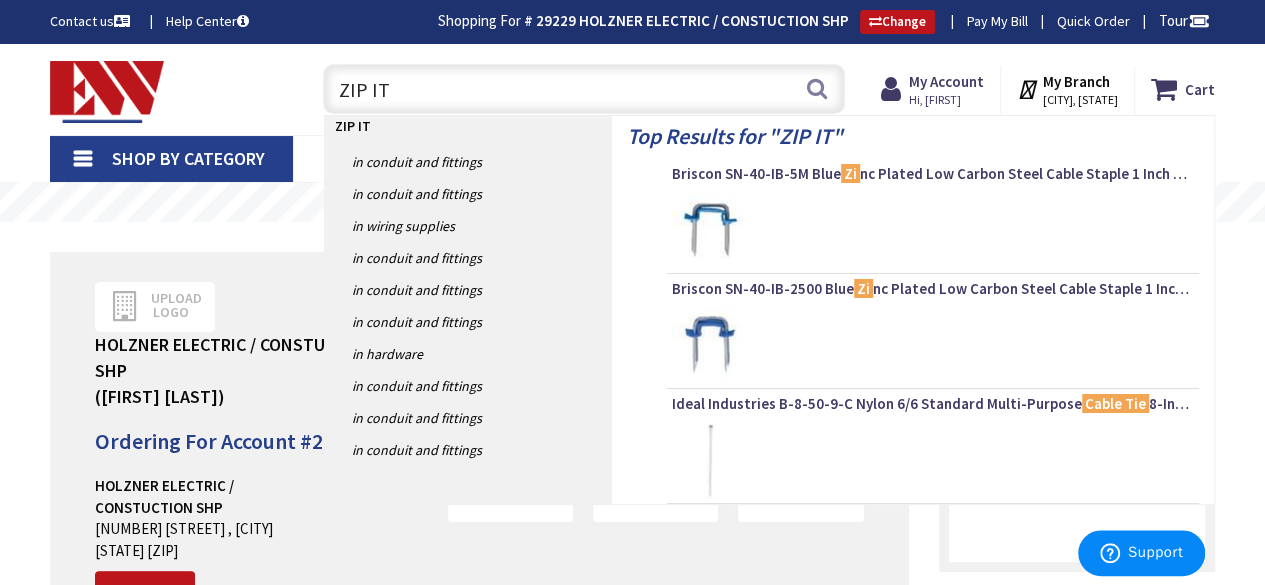 type on "ZIP ITS" 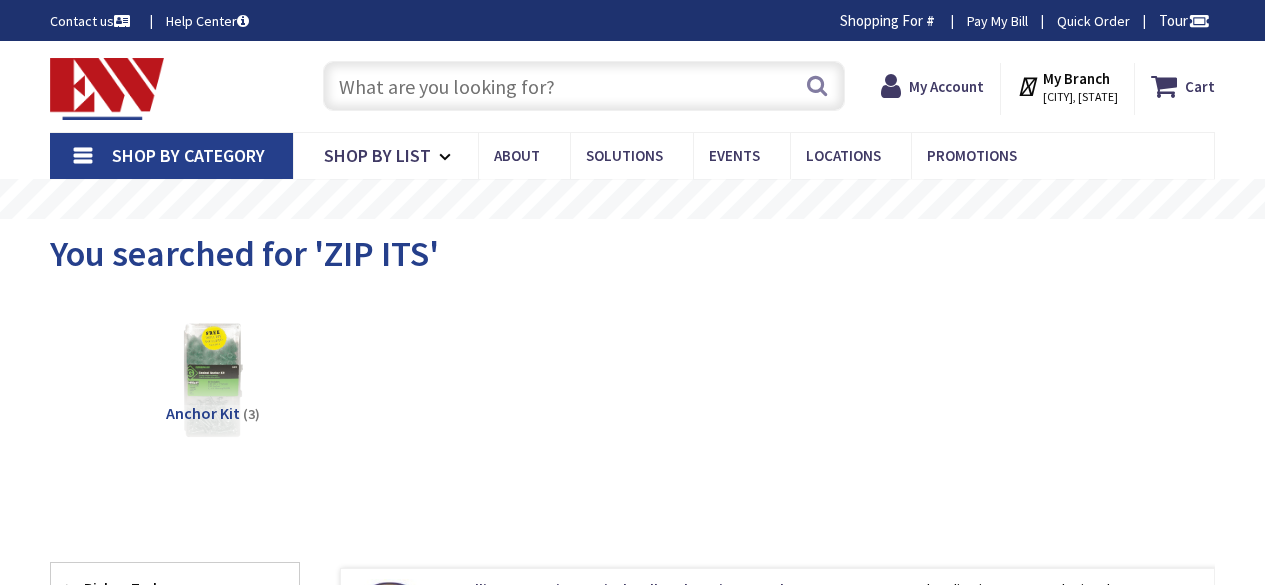 scroll, scrollTop: 0, scrollLeft: 0, axis: both 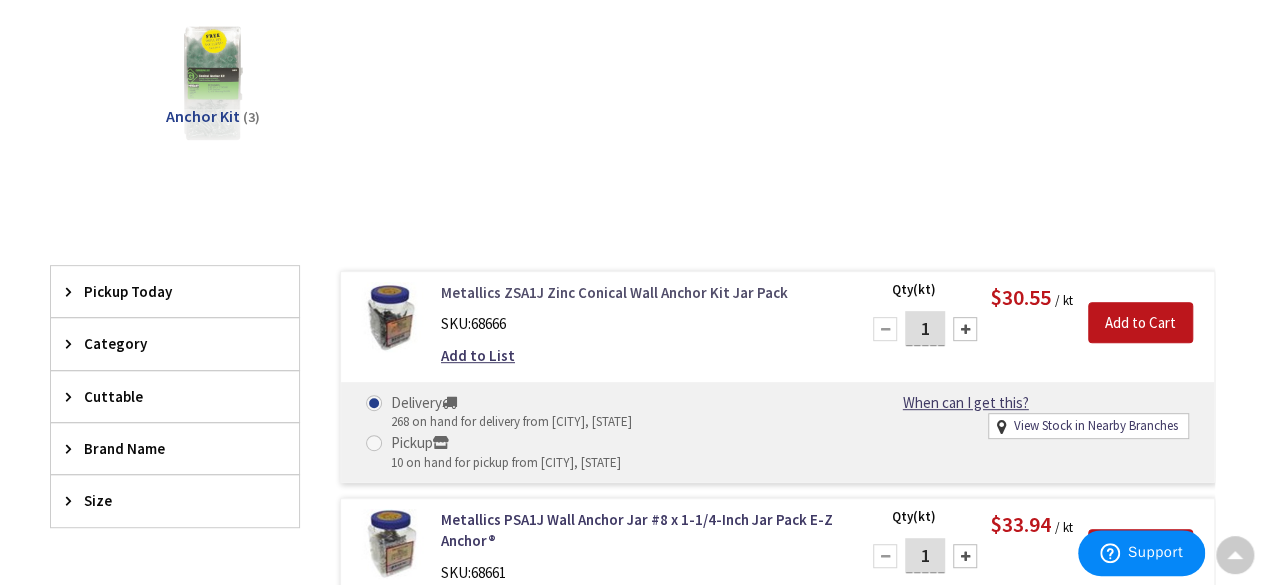 click on "Metallics ZSA1J Zinc Conical Wall Anchor Kit Jar Pack" at bounding box center (638, 292) 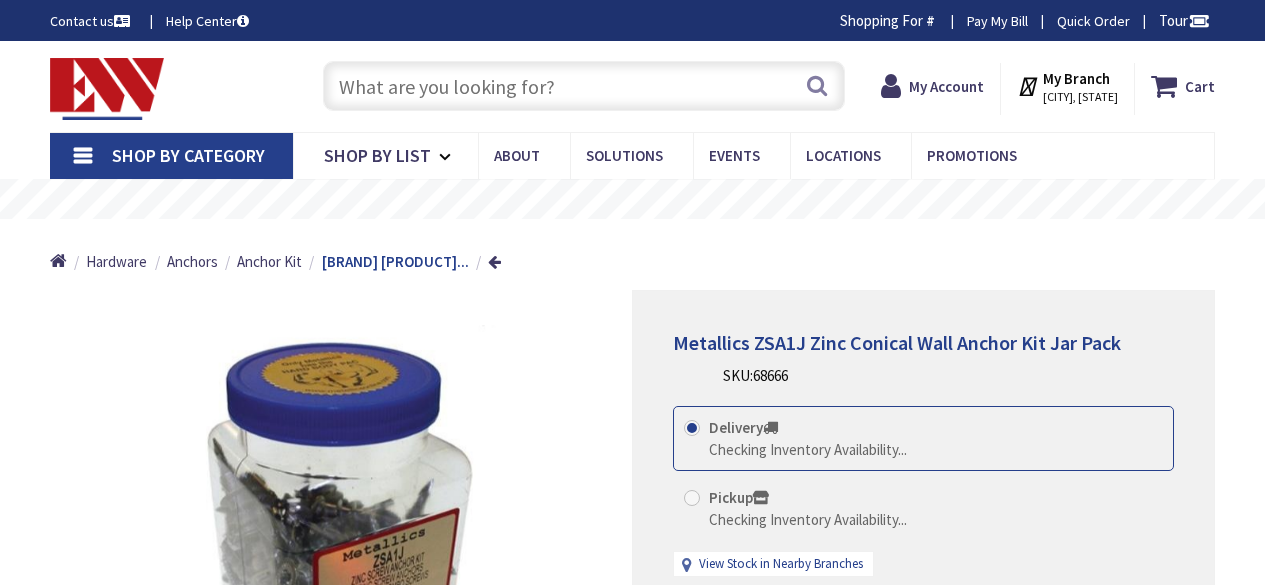 scroll, scrollTop: 0, scrollLeft: 0, axis: both 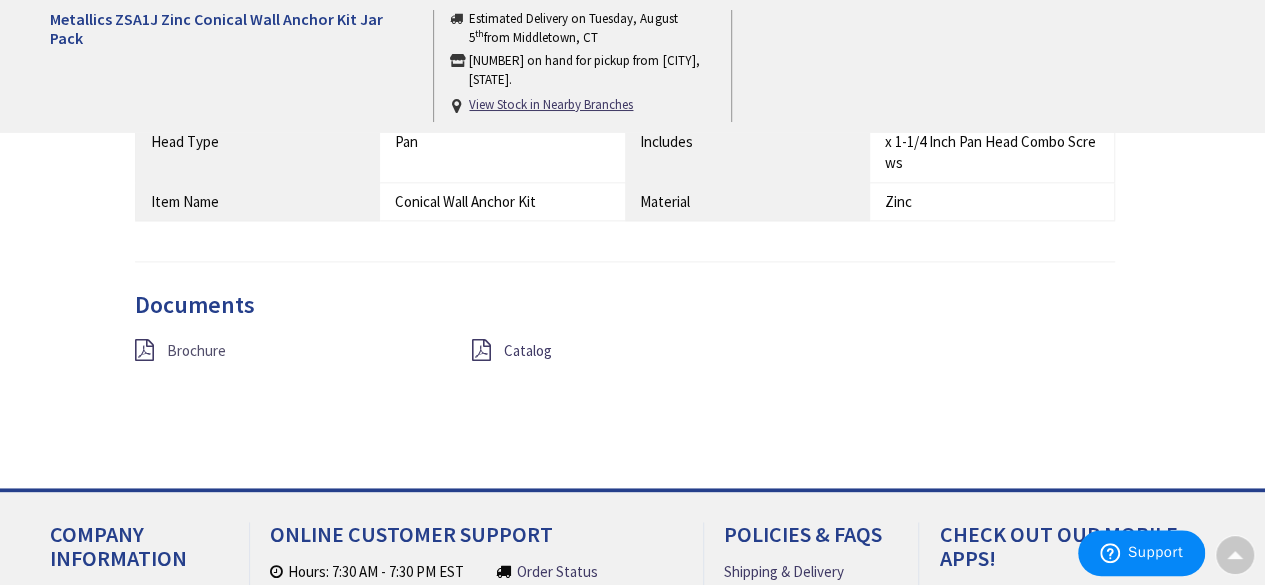 click on "Brochure" at bounding box center (196, 350) 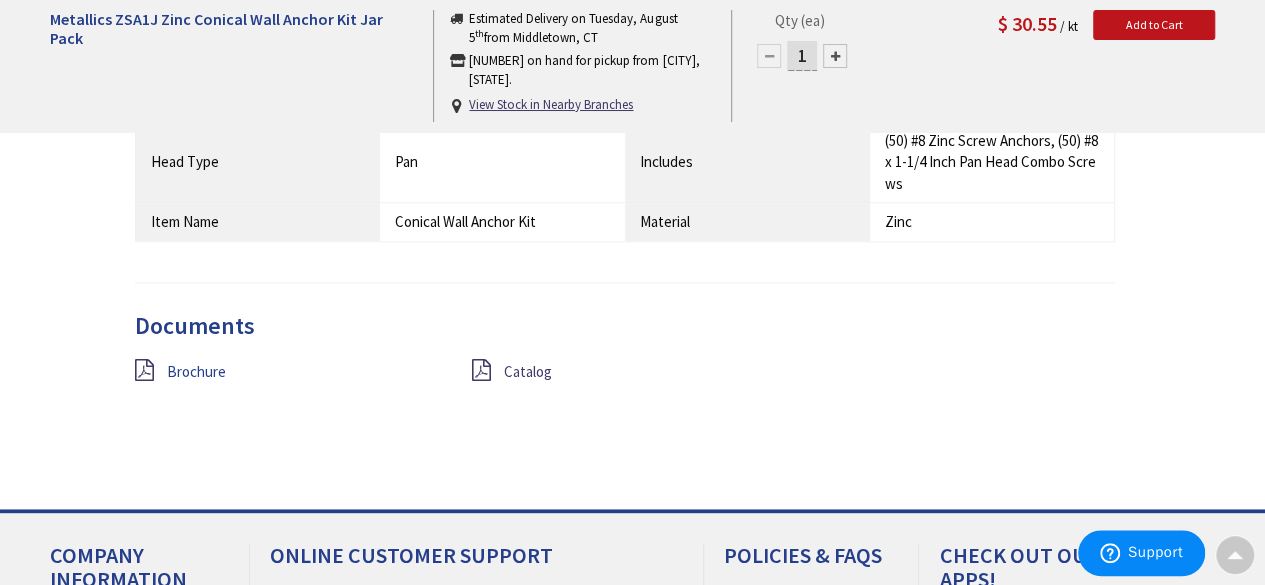scroll, scrollTop: 1220, scrollLeft: 0, axis: vertical 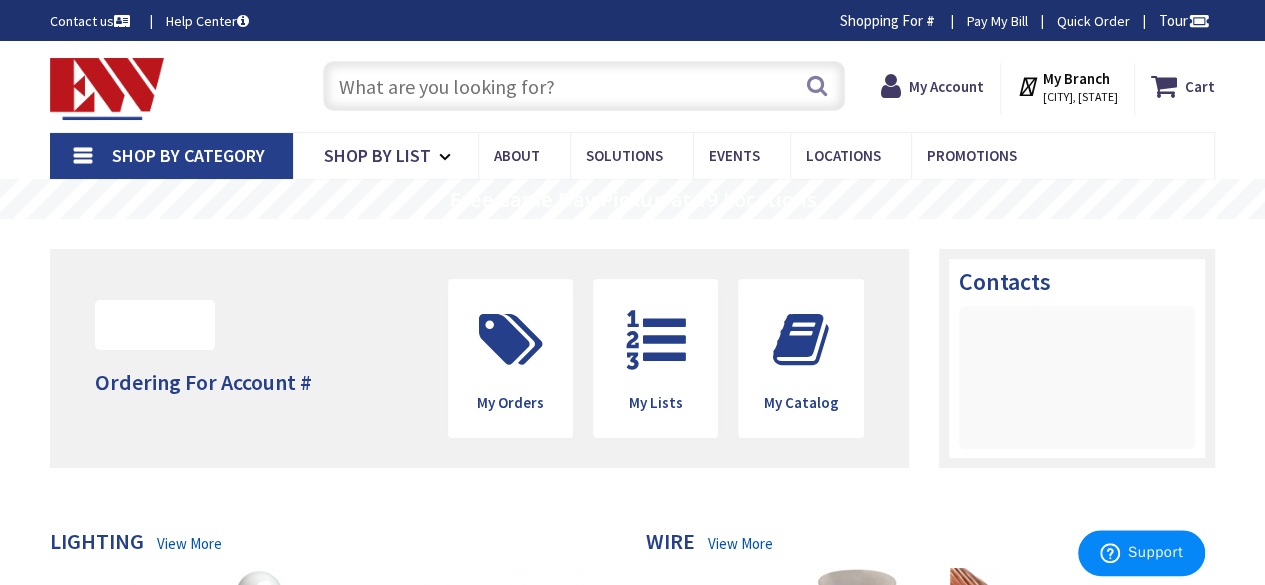 click at bounding box center (584, 86) 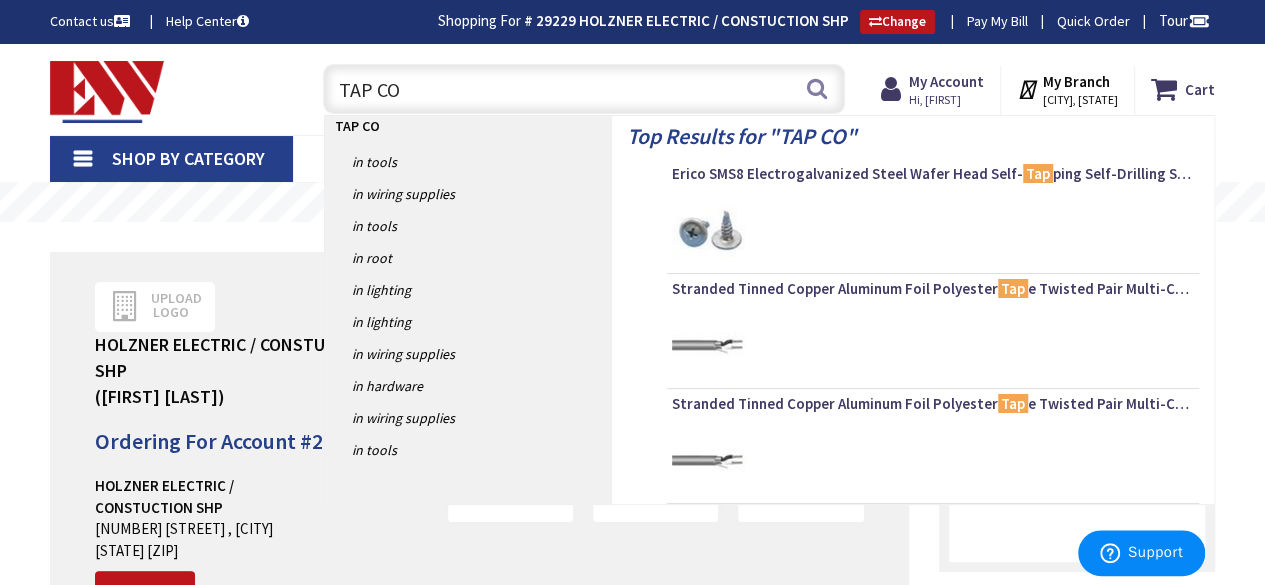 type on "TAP CON" 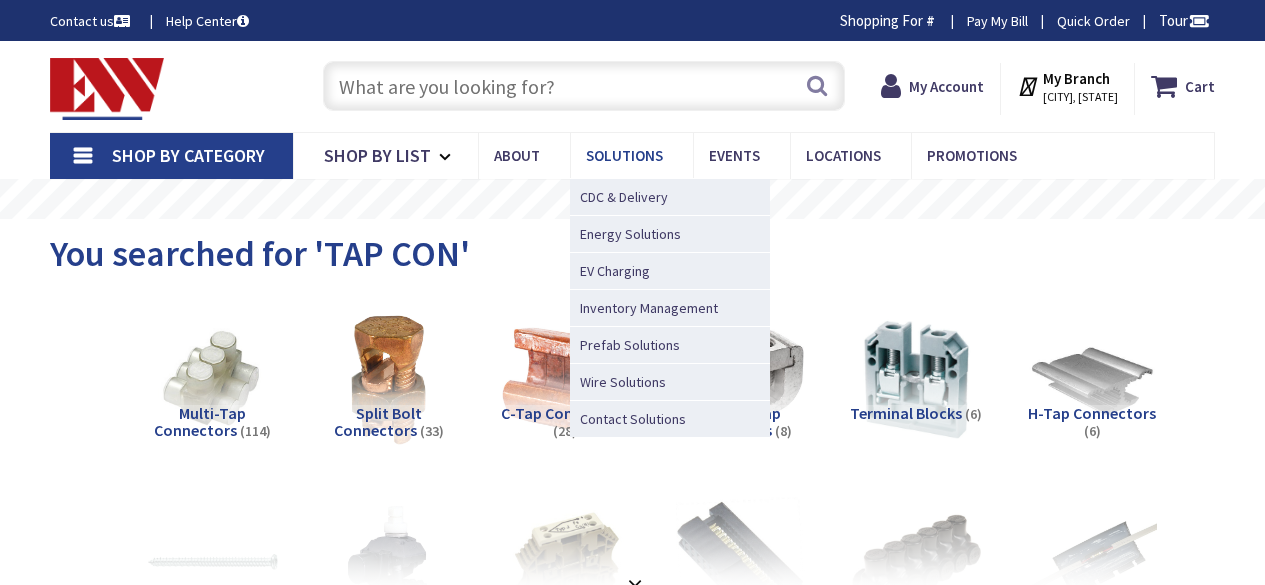 scroll, scrollTop: 0, scrollLeft: 0, axis: both 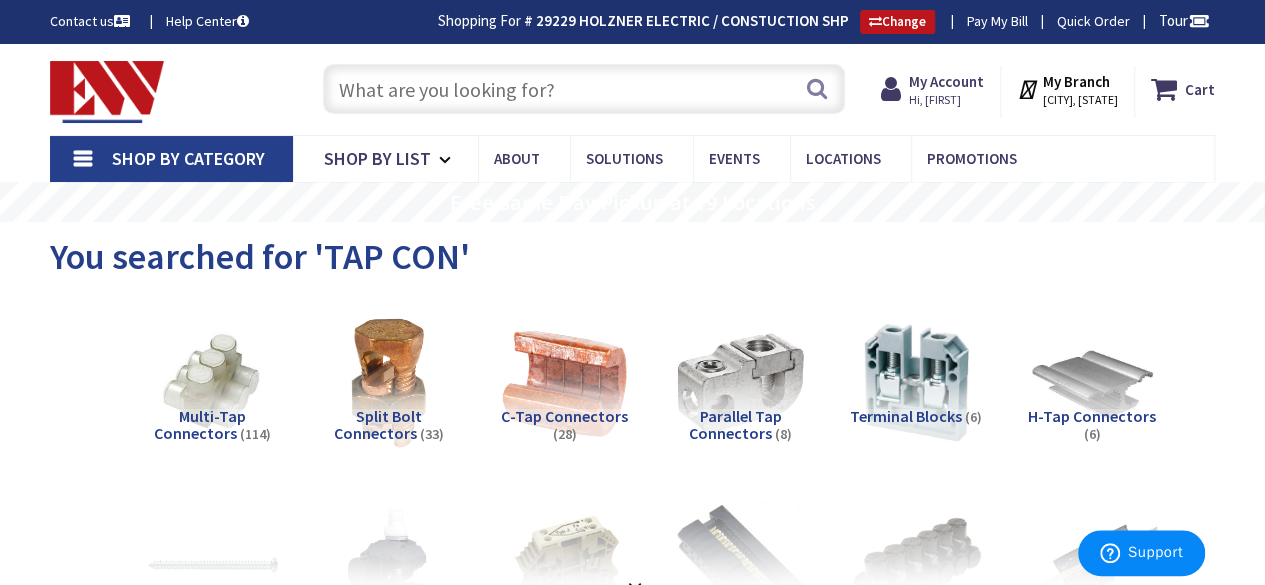 click at bounding box center (584, 89) 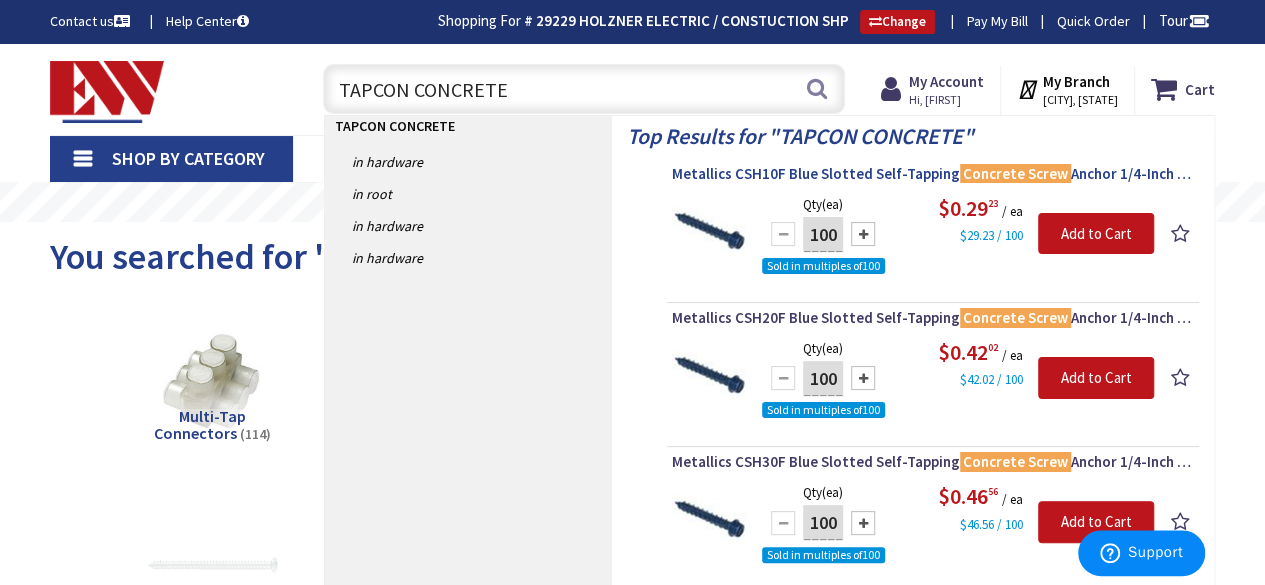 type on "TAPCON CONCRETE" 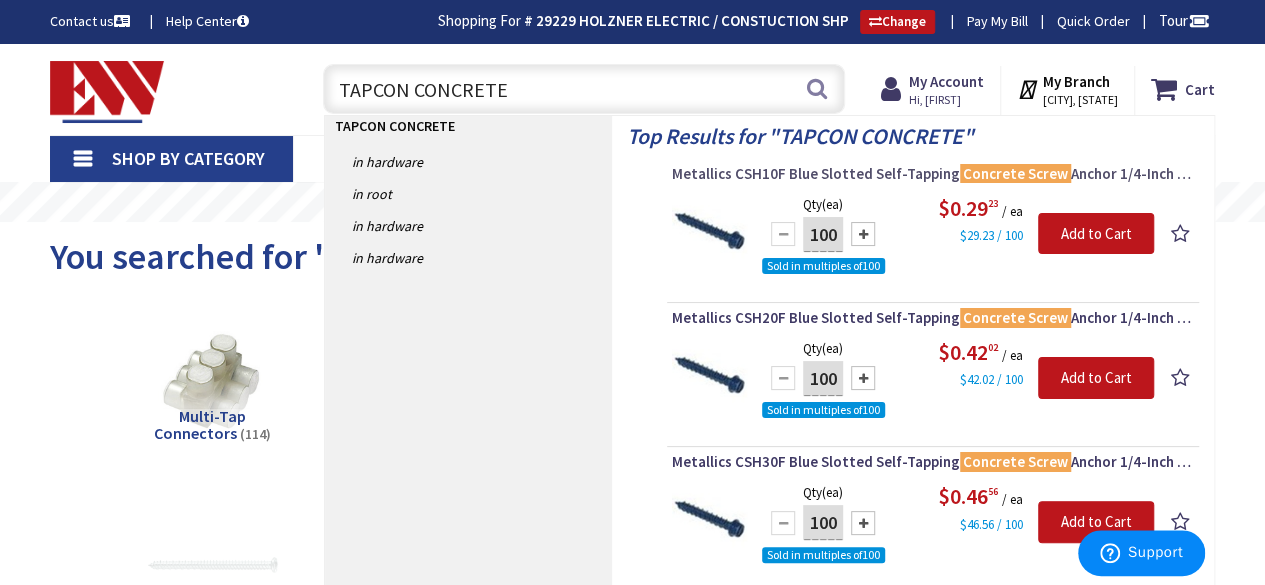 click on "Metallics CSH10F Blue Slotted Self-Tapping  Concrete Screw  Anchor 1/4-Inch x 1-1/4-Inch" at bounding box center [933, 174] 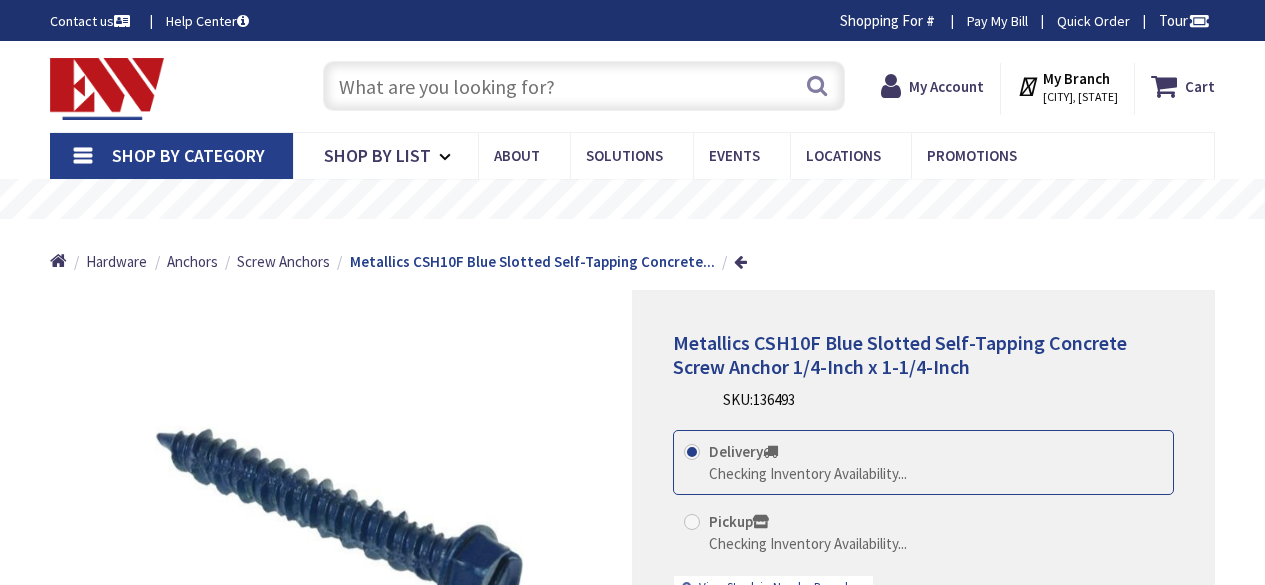 scroll, scrollTop: 0, scrollLeft: 0, axis: both 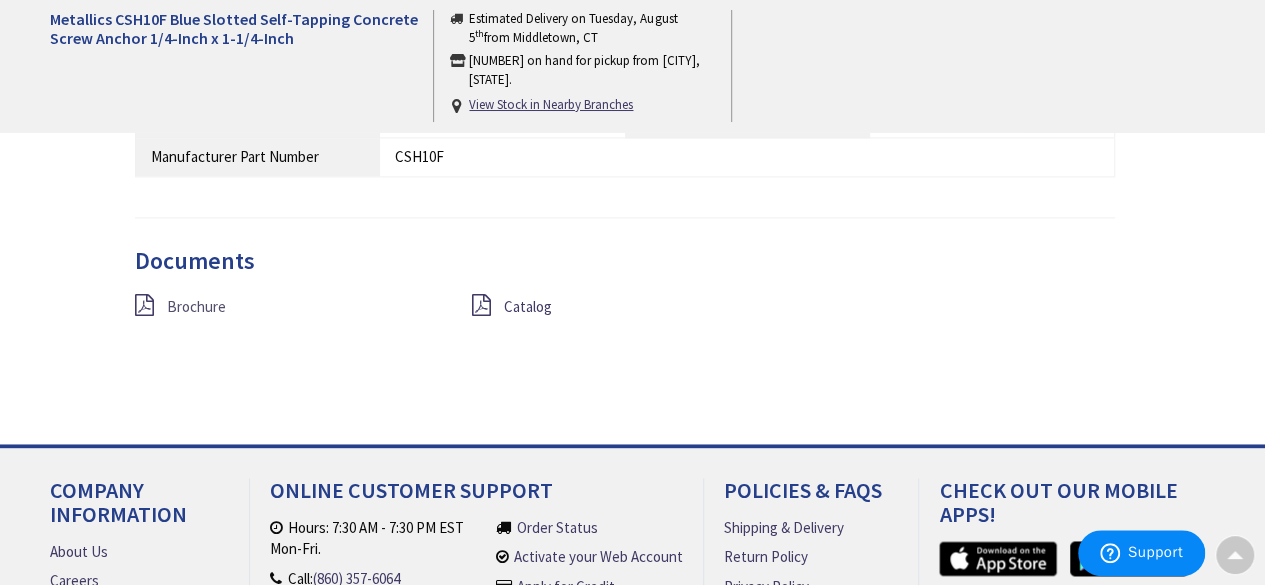 click on "Brochure" at bounding box center [196, 306] 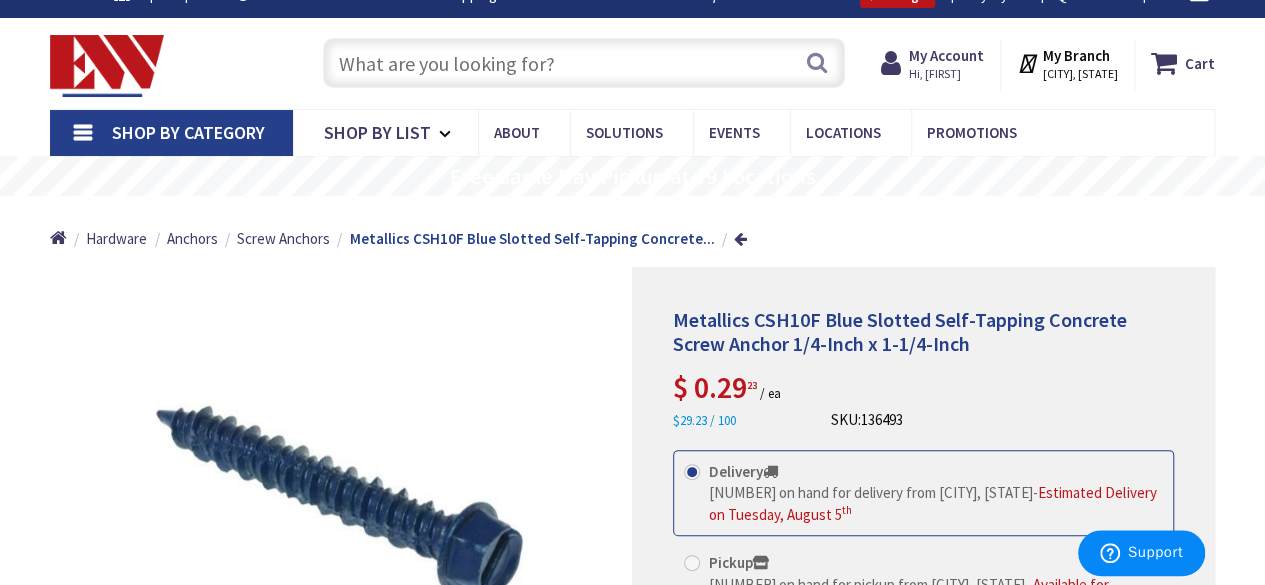 scroll, scrollTop: 0, scrollLeft: 0, axis: both 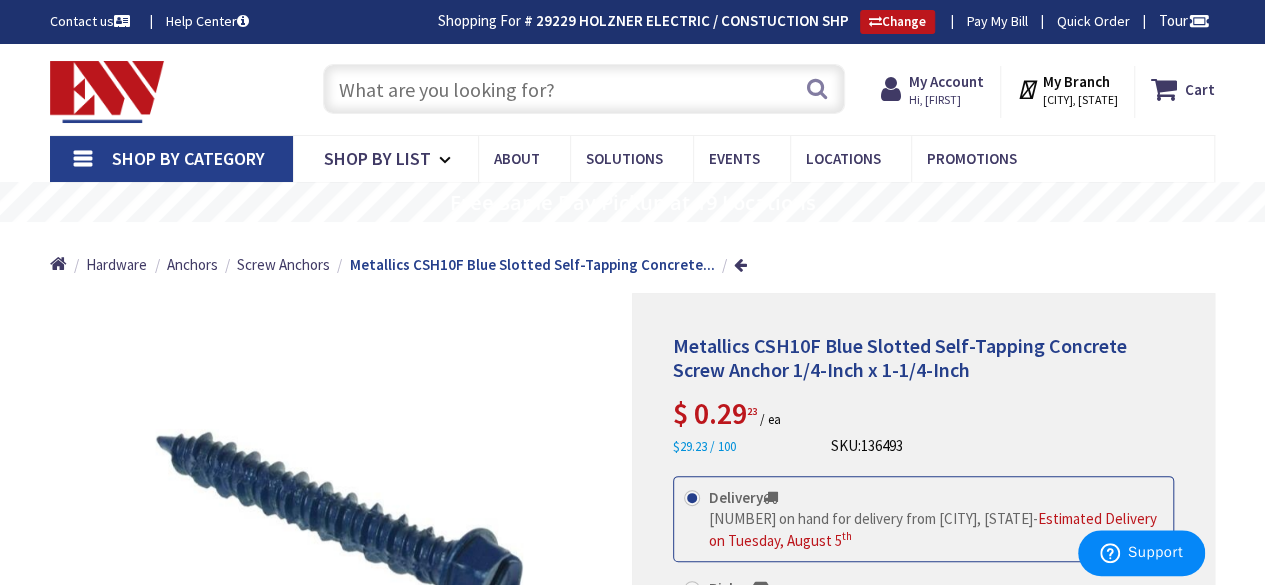 click at bounding box center [584, 89] 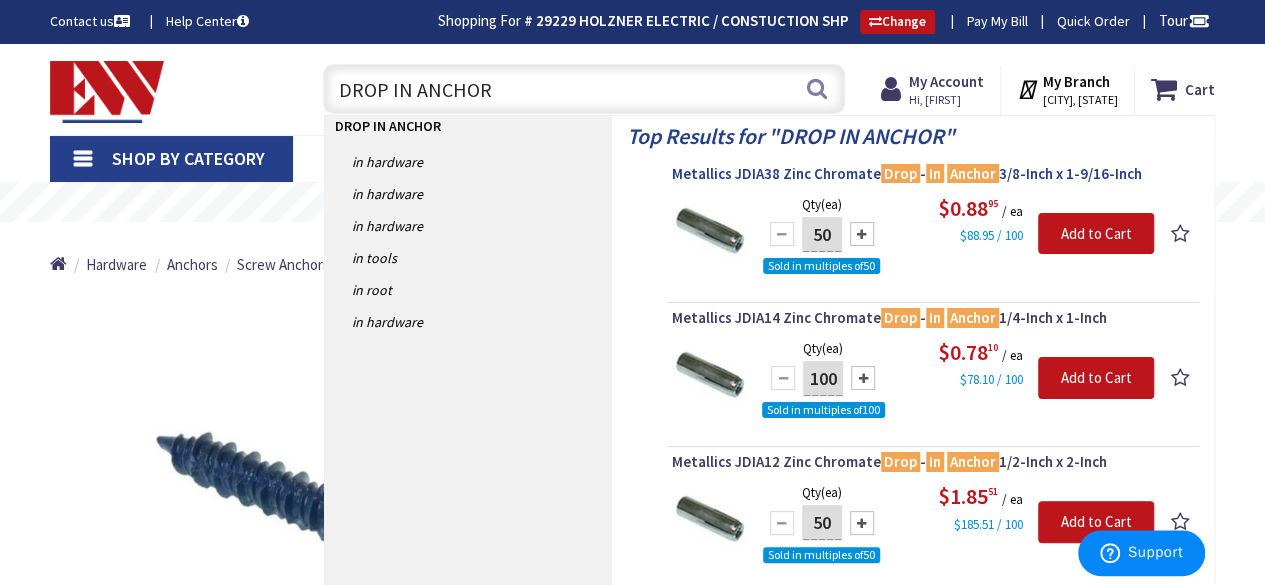 type on "DROP IN ANCHOR" 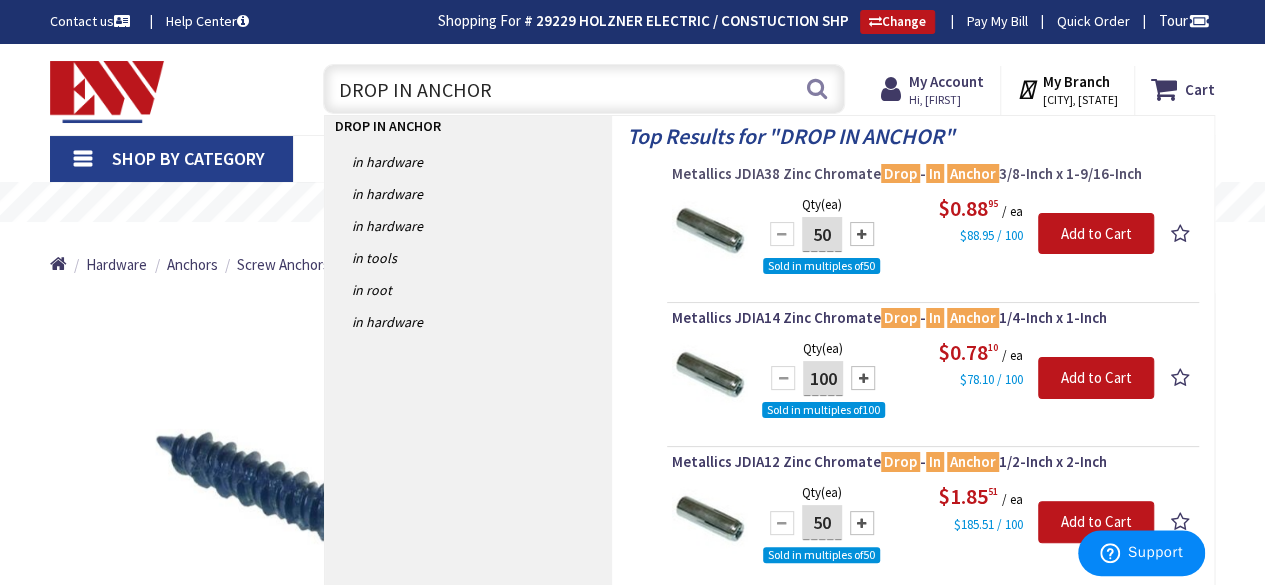 click on "Metallics JDIA38 Zinc Chromate  Drop - In   Anchor  3/8-Inch x 1-9/16-Inch" at bounding box center (933, 174) 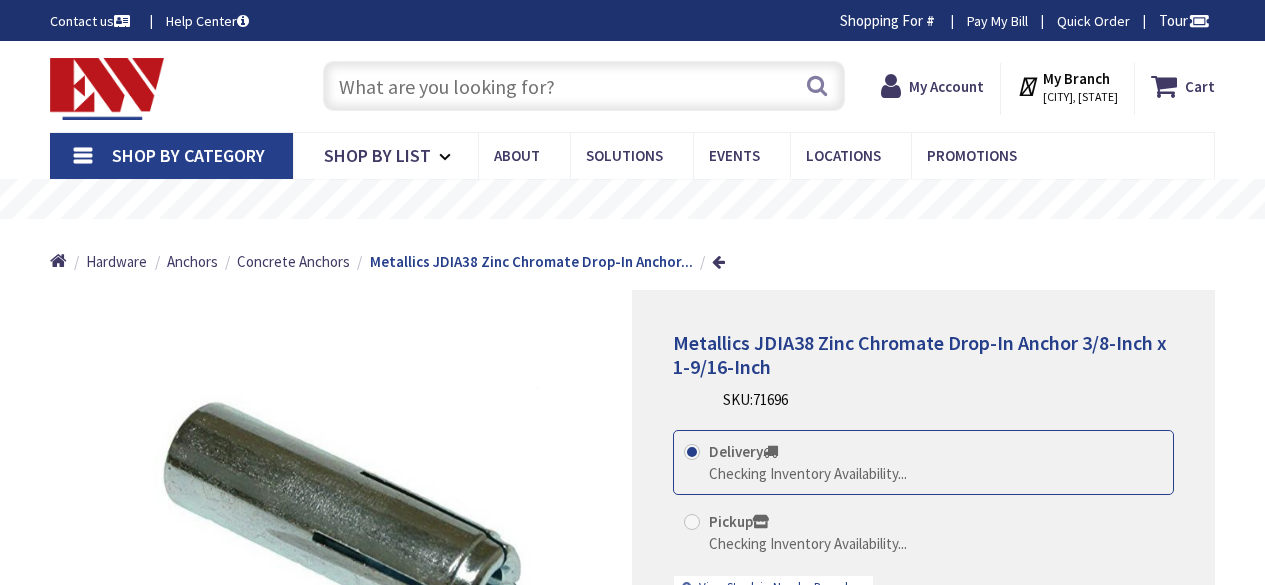 scroll, scrollTop: 0, scrollLeft: 0, axis: both 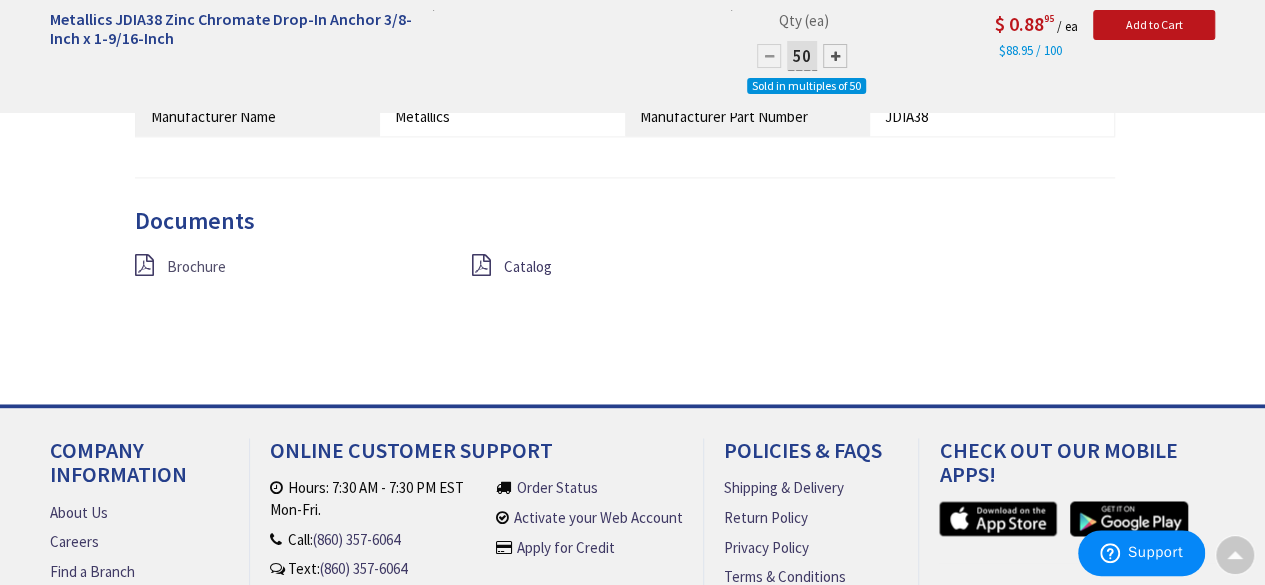 click on "Brochure" at bounding box center (196, 266) 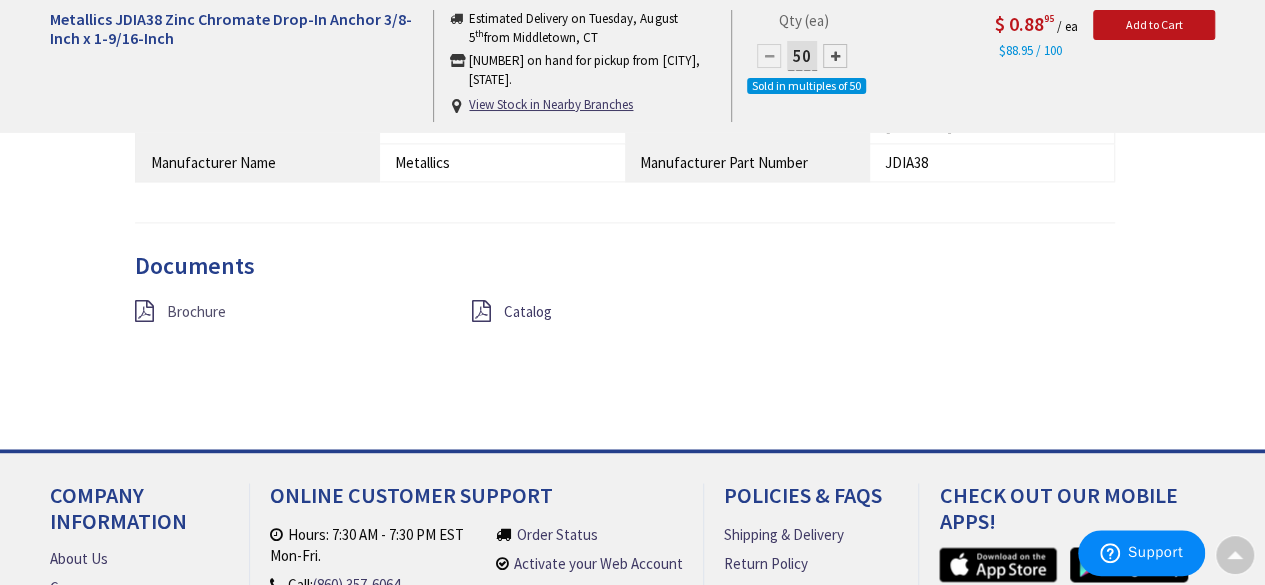 scroll, scrollTop: 1393, scrollLeft: 0, axis: vertical 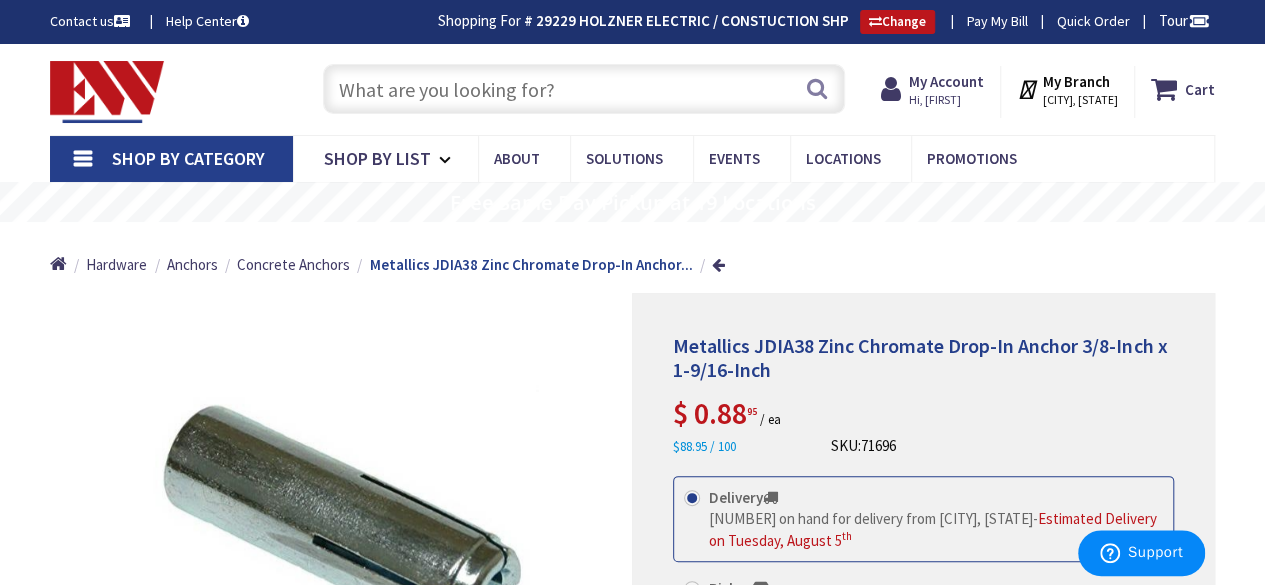 click at bounding box center (584, 89) 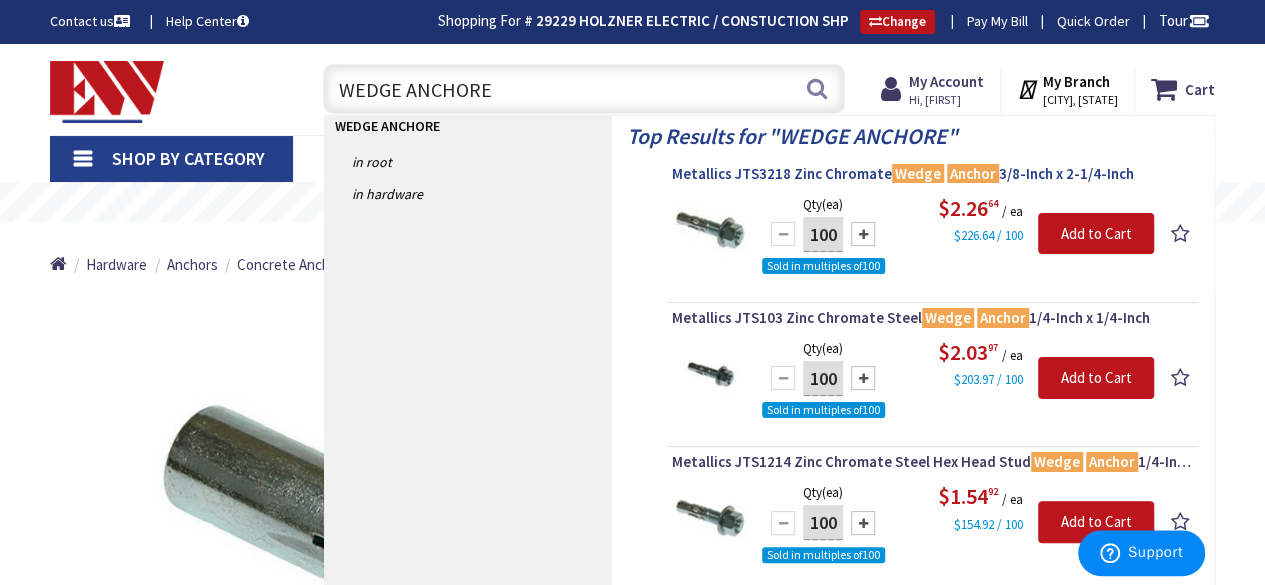 type on "WEDGE ANCHORE" 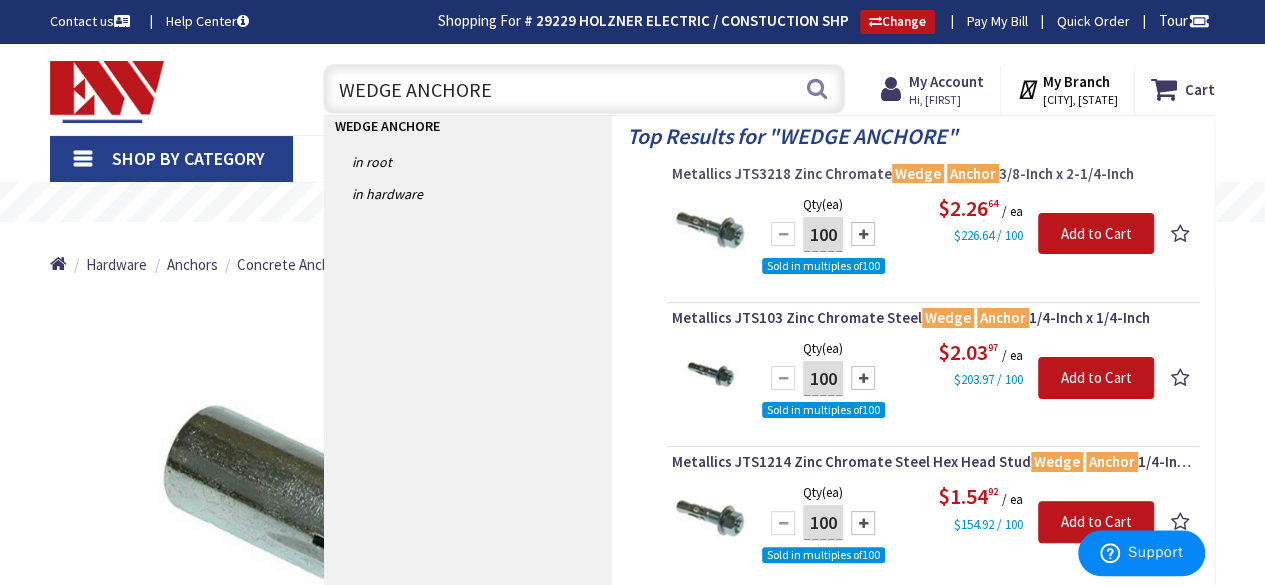 click on "Metallics JTS3218 Zinc Chromate  Wedge   Anchor  3/8-Inch x 2-1/4-Inch" at bounding box center (933, 174) 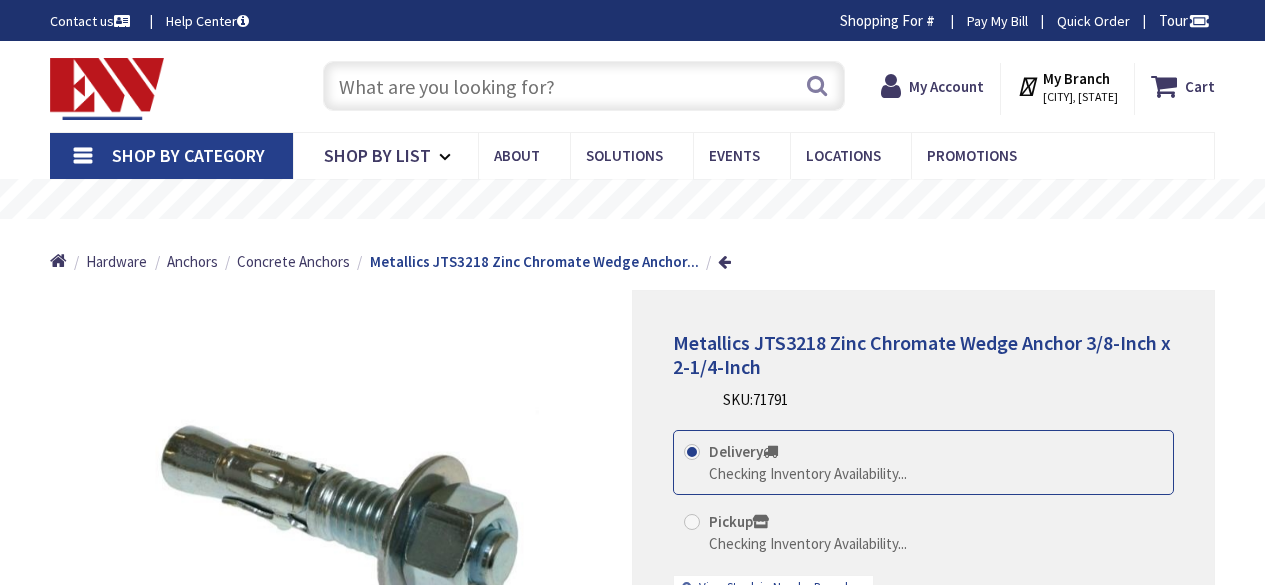 scroll, scrollTop: 0, scrollLeft: 0, axis: both 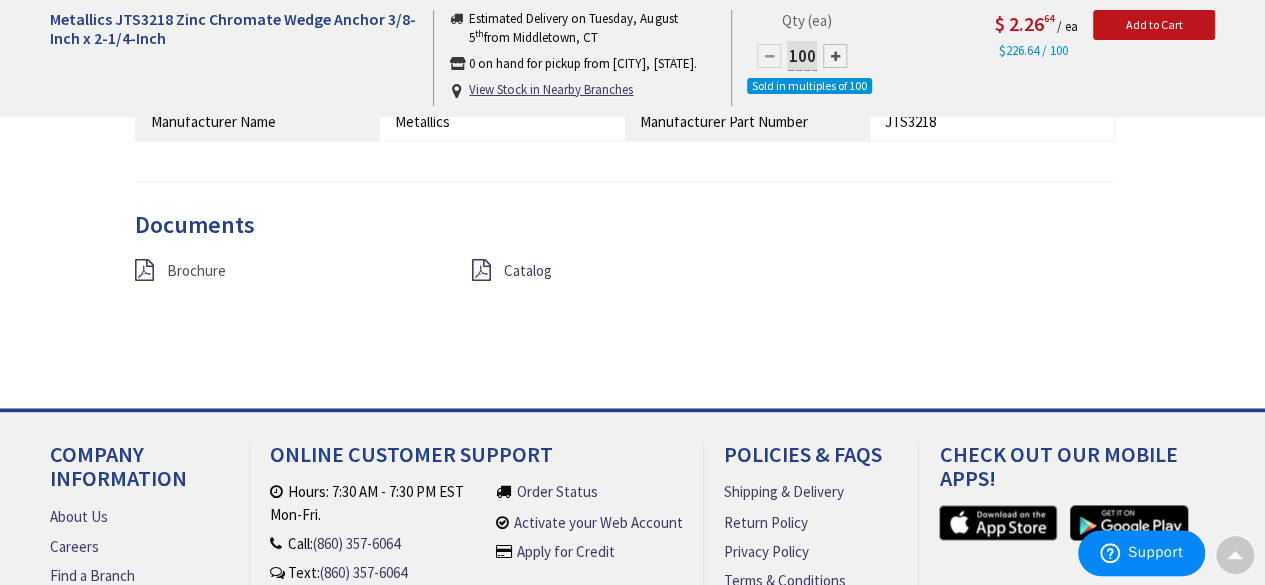 click on "Brochure" at bounding box center [196, 270] 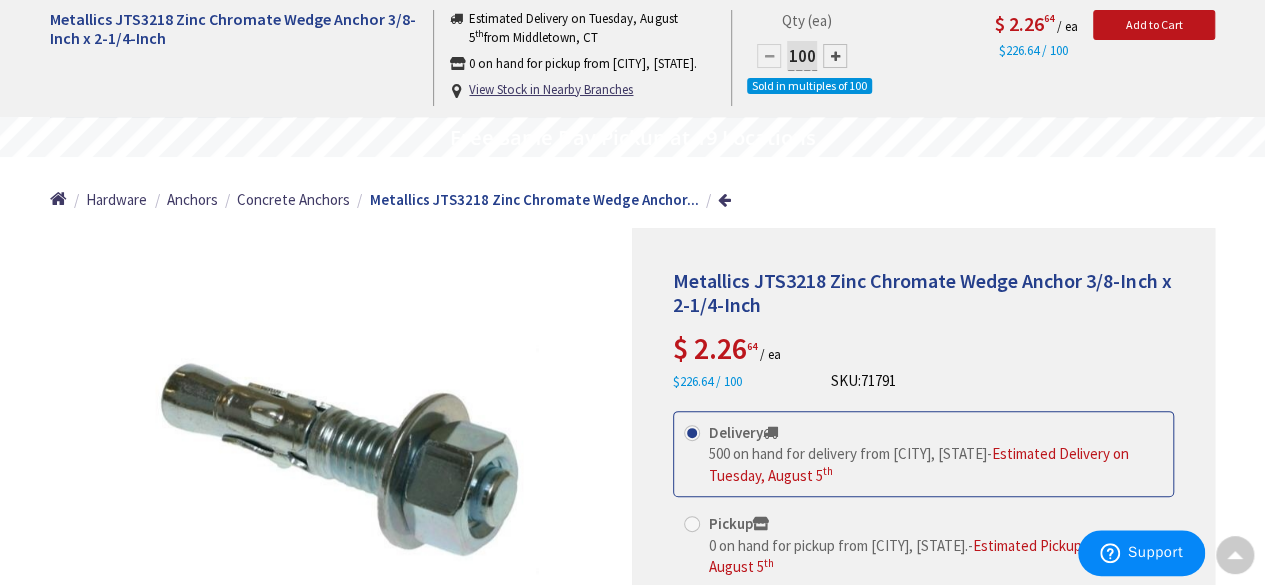 scroll, scrollTop: 0, scrollLeft: 0, axis: both 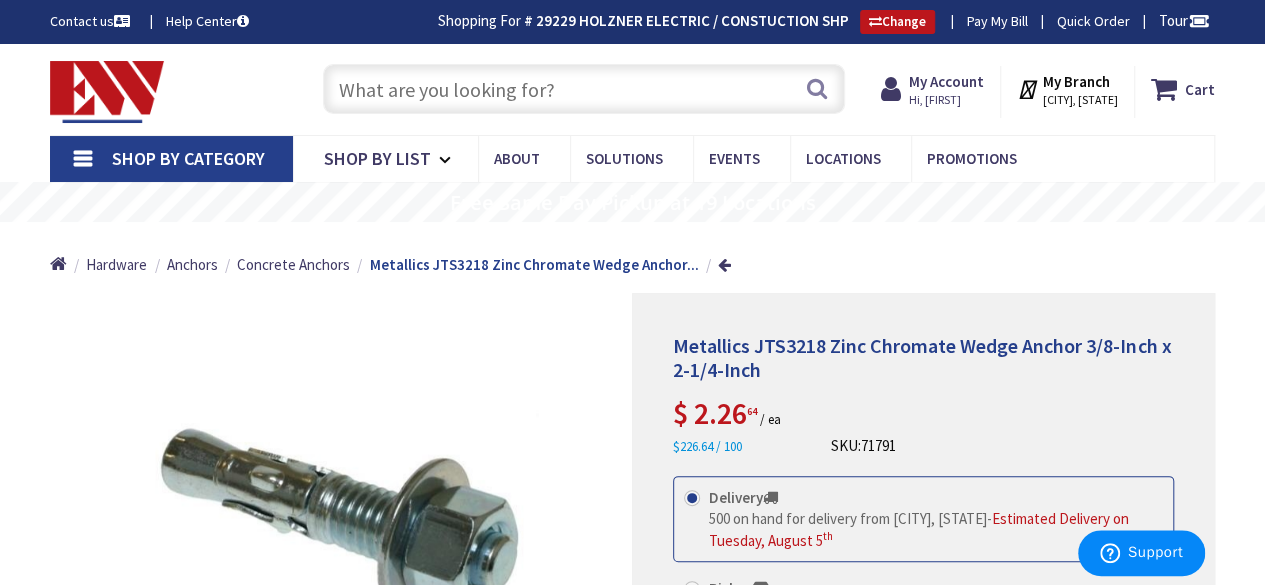 click at bounding box center [584, 89] 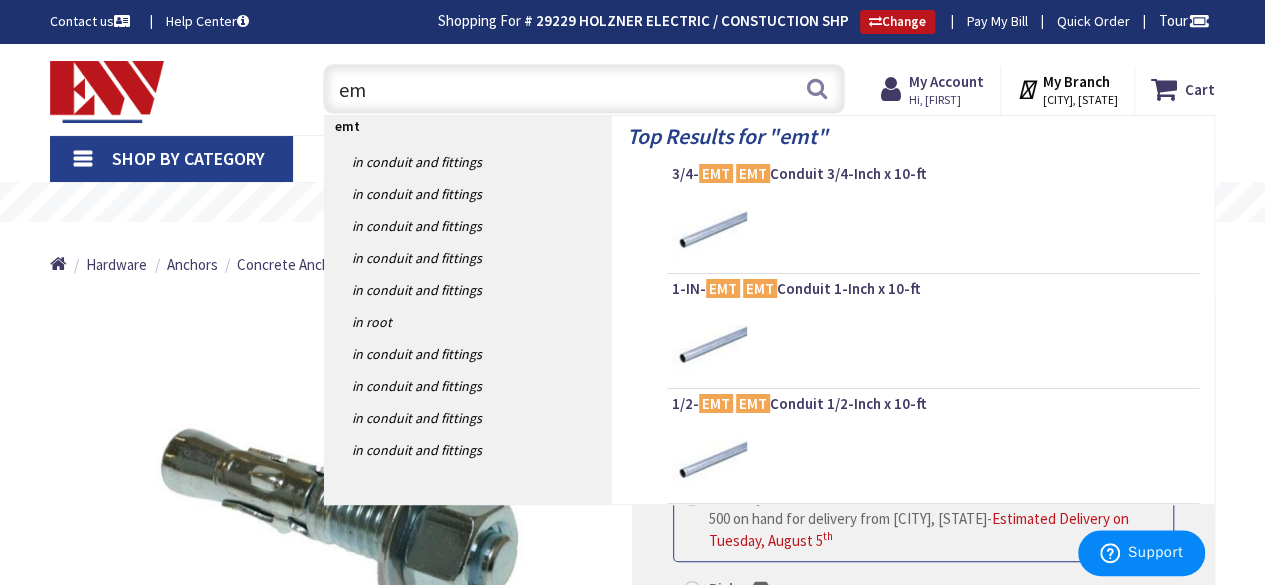 type on "e" 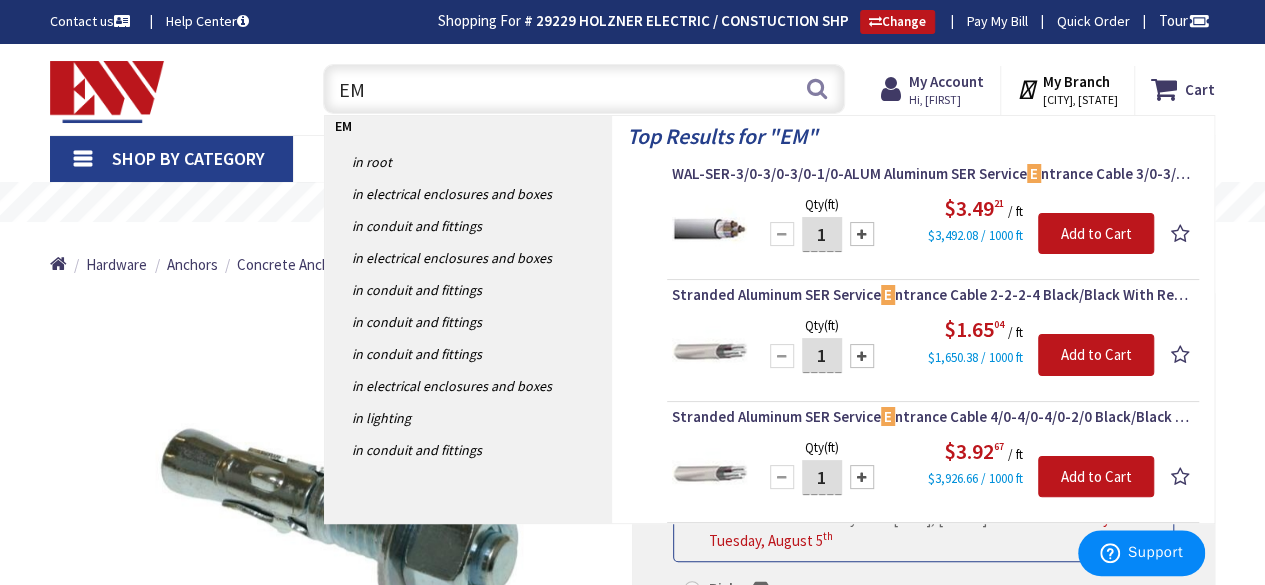 type on "EMT" 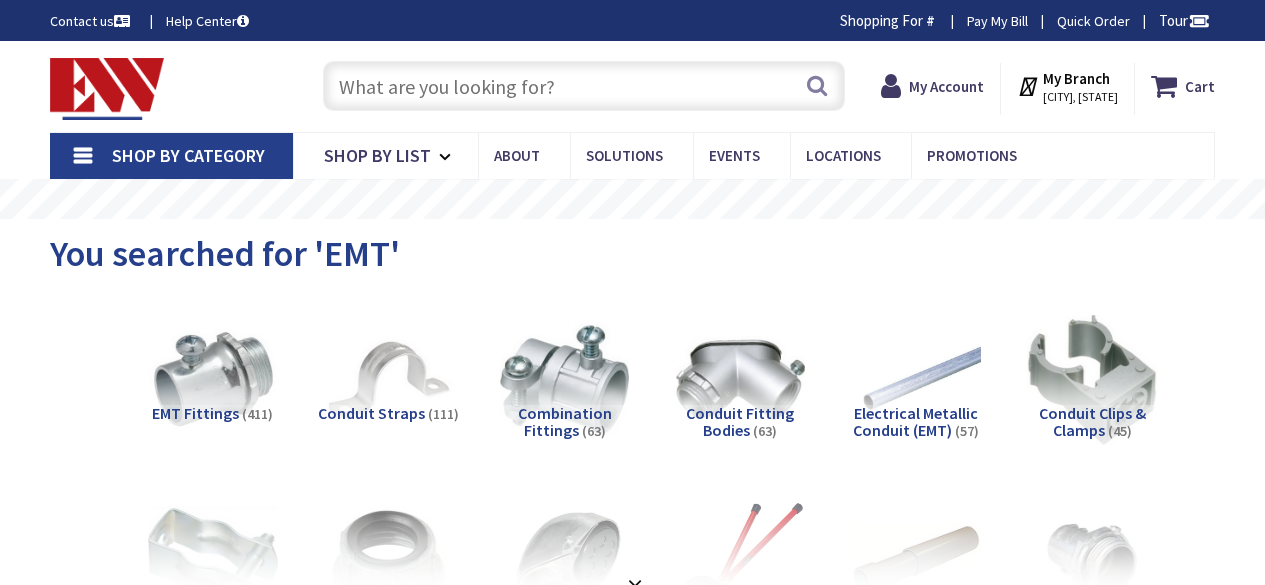scroll, scrollTop: 0, scrollLeft: 0, axis: both 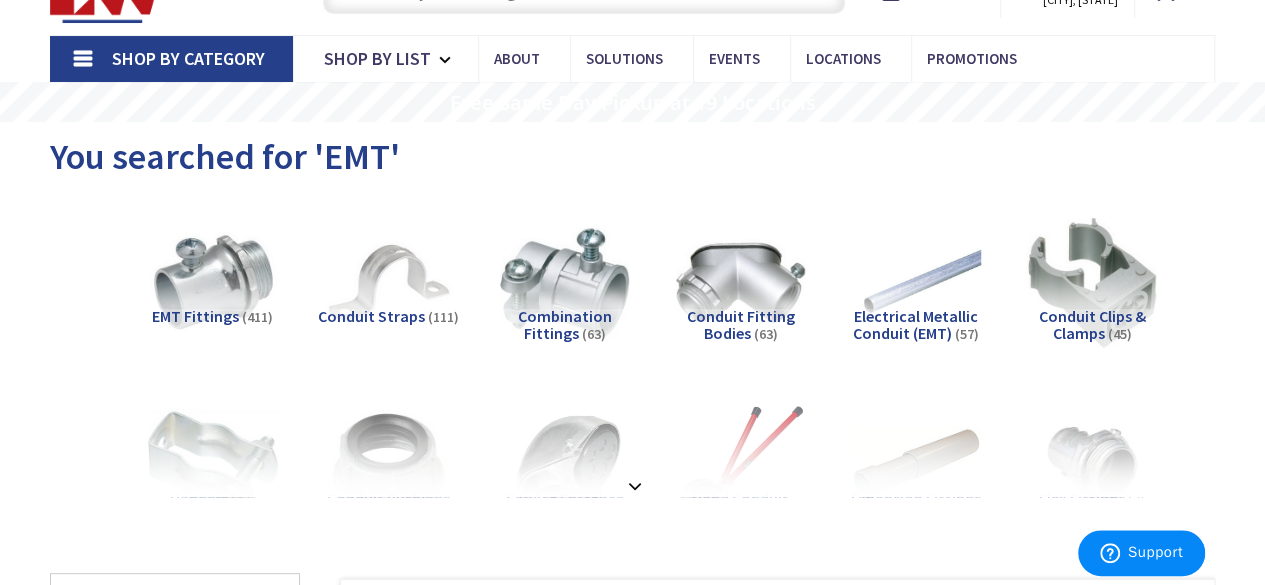 click on "Electrical Metallic Conduit (EMT)" at bounding box center (915, 325) 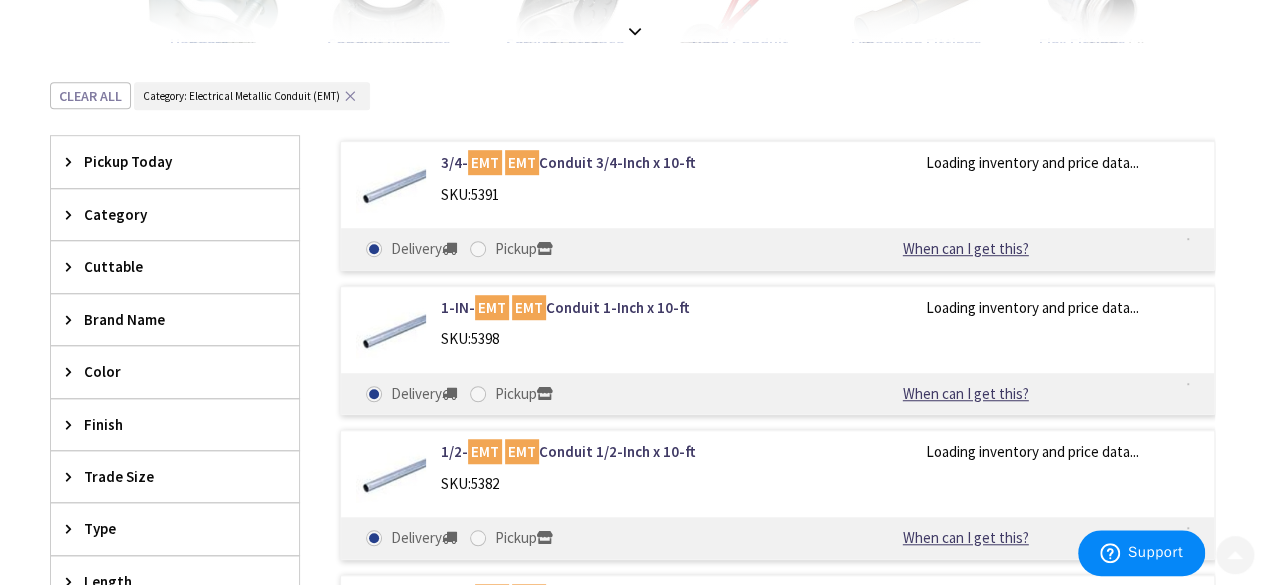 scroll, scrollTop: 636, scrollLeft: 0, axis: vertical 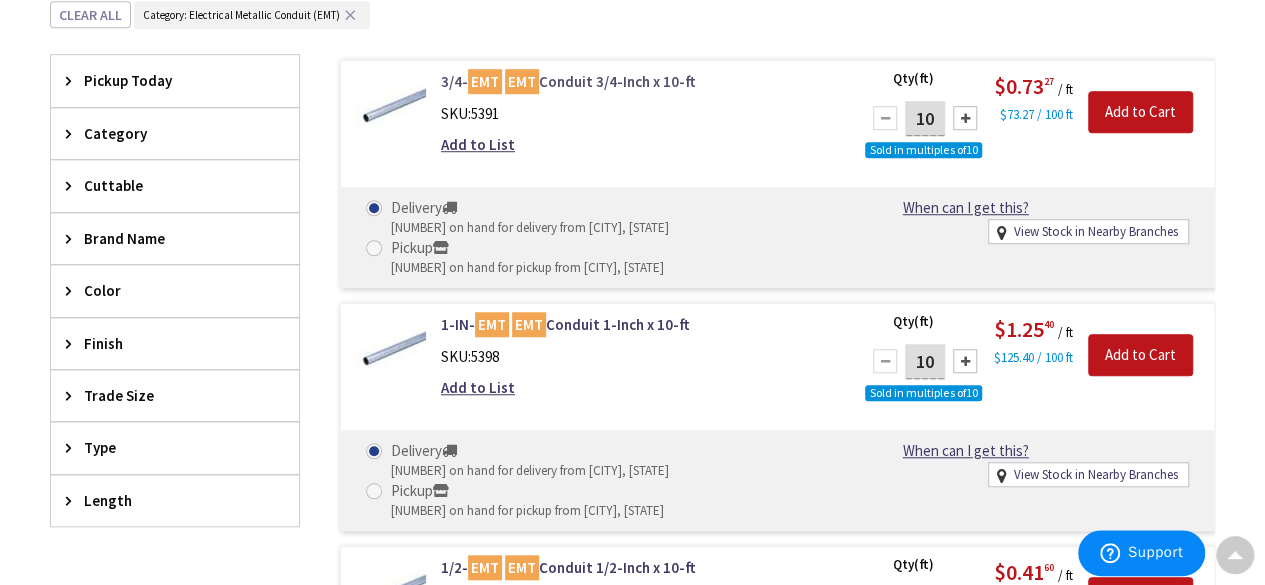 click on "3/4- EMT   EMT  Conduit 3/4-Inch x 10-ft" at bounding box center (638, 81) 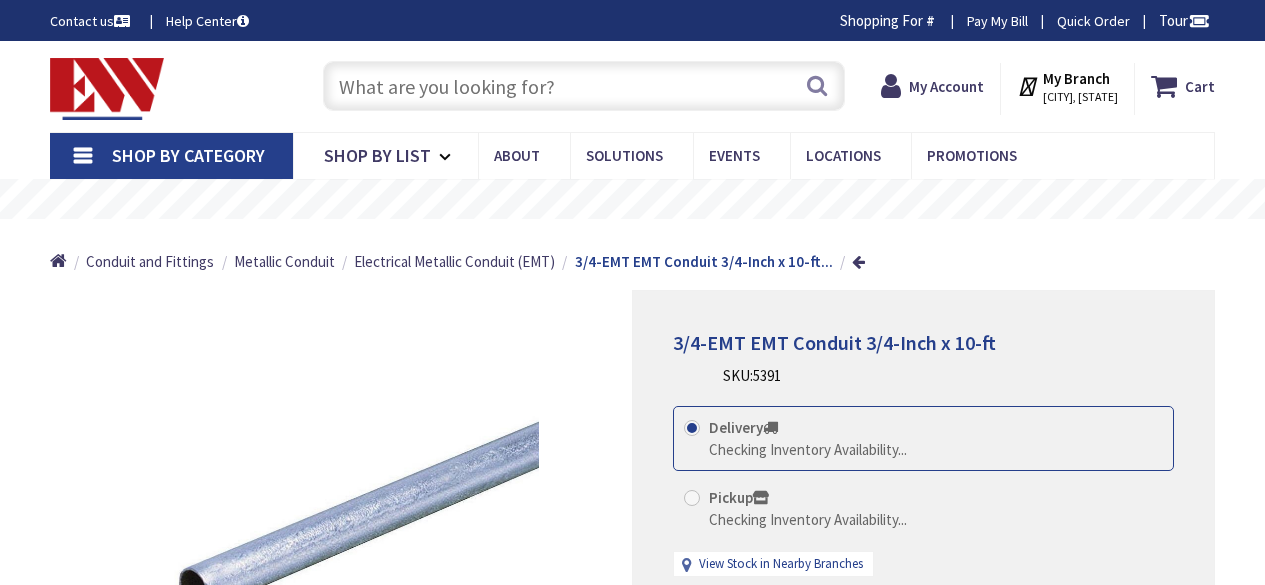 scroll, scrollTop: 0, scrollLeft: 0, axis: both 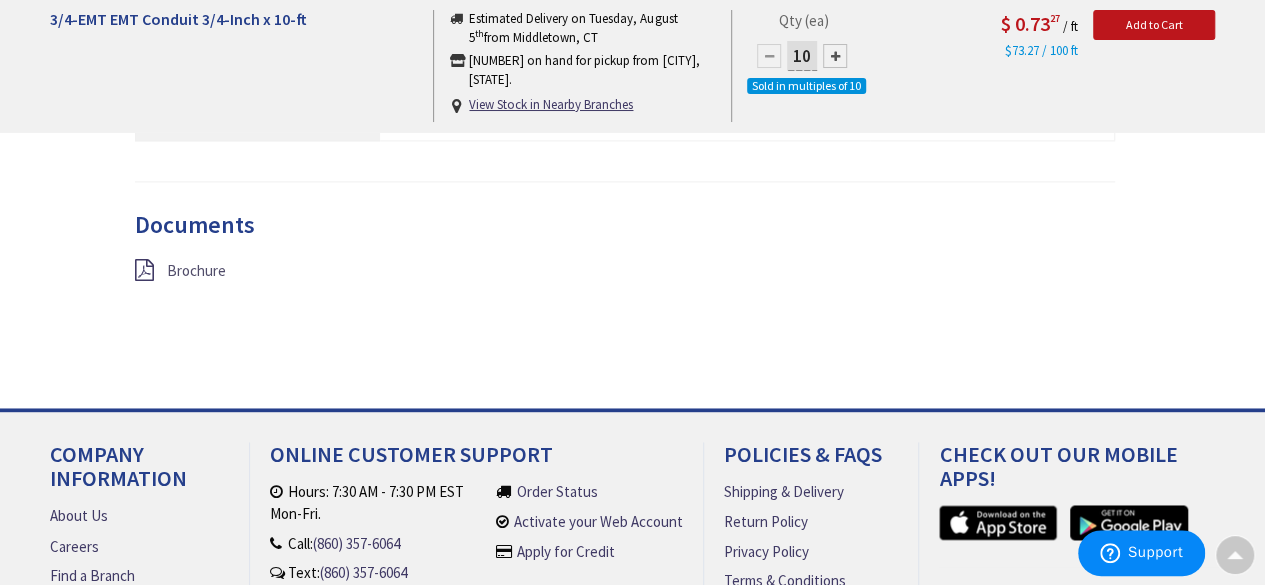 click on "Brochure" at bounding box center (196, 270) 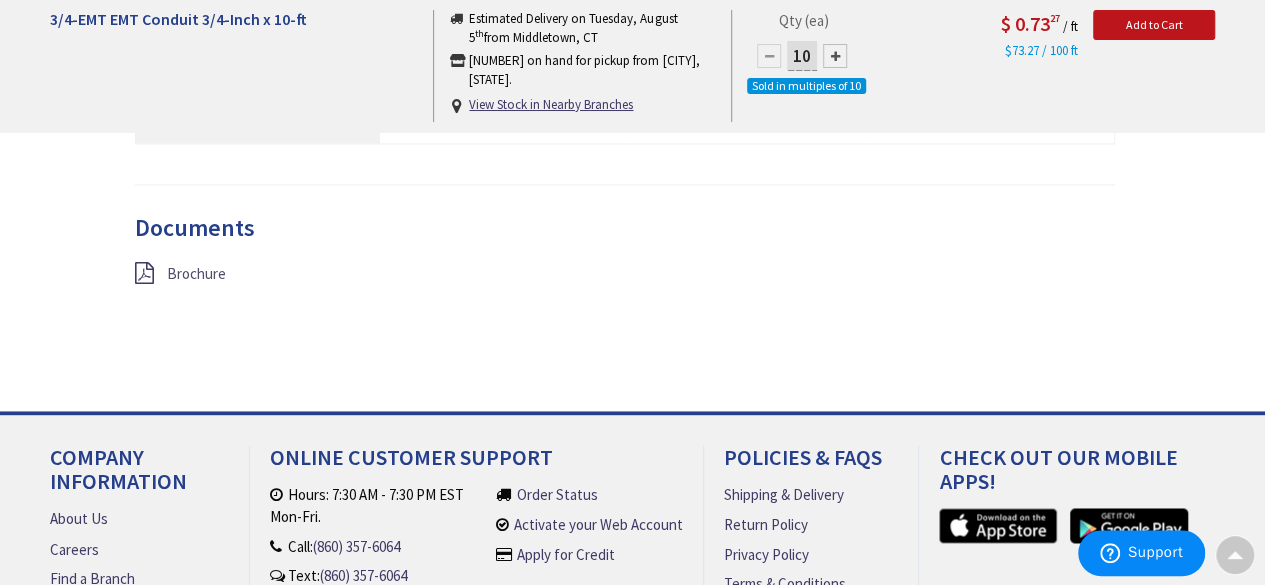 scroll, scrollTop: 1369, scrollLeft: 0, axis: vertical 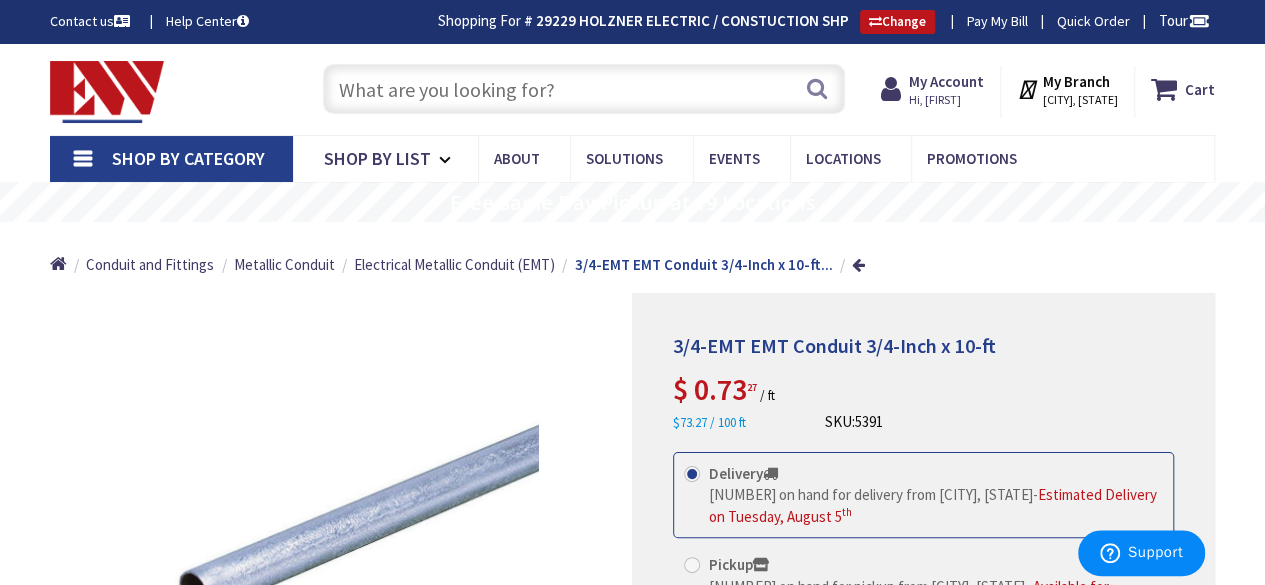 click at bounding box center [584, 89] 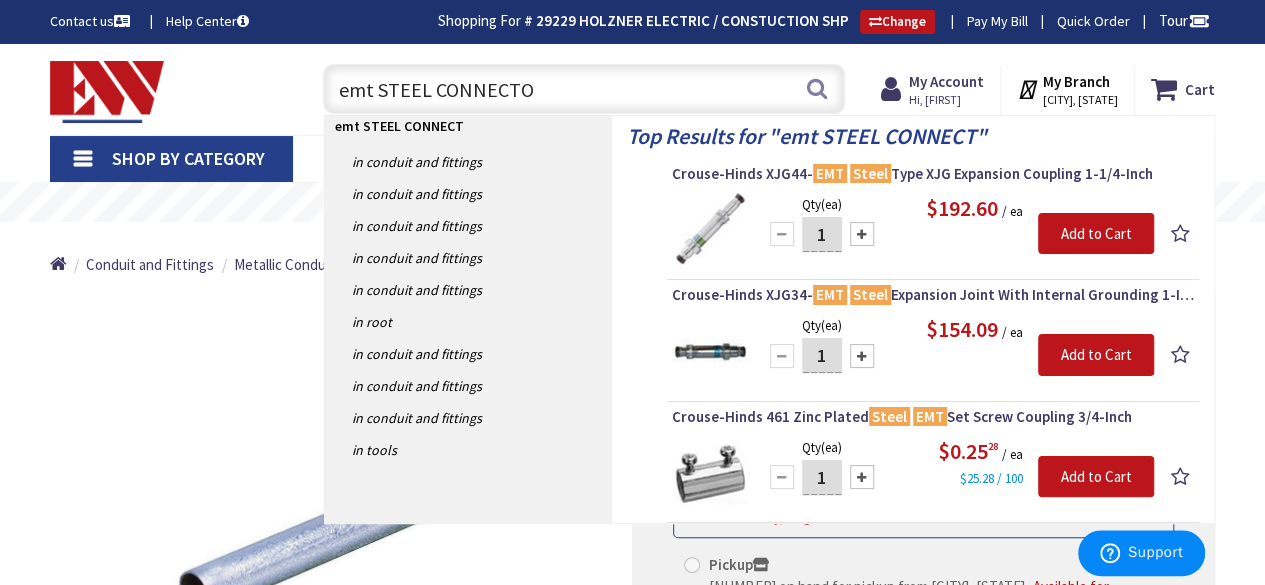 type on "emt STEEL CONNECTOR" 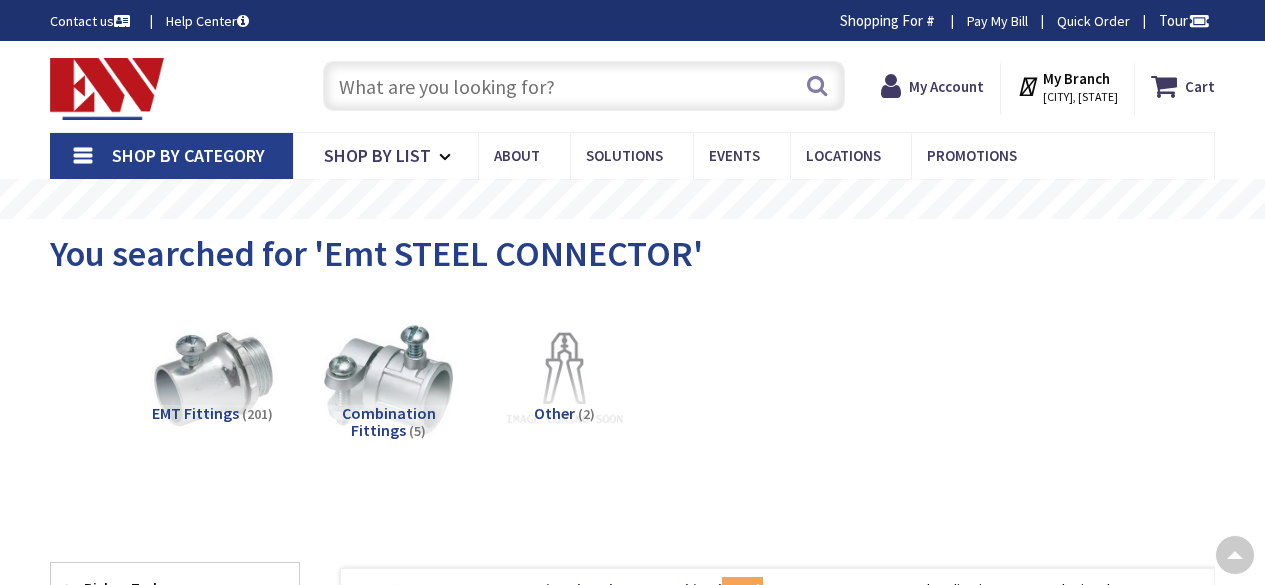 scroll, scrollTop: 200, scrollLeft: 0, axis: vertical 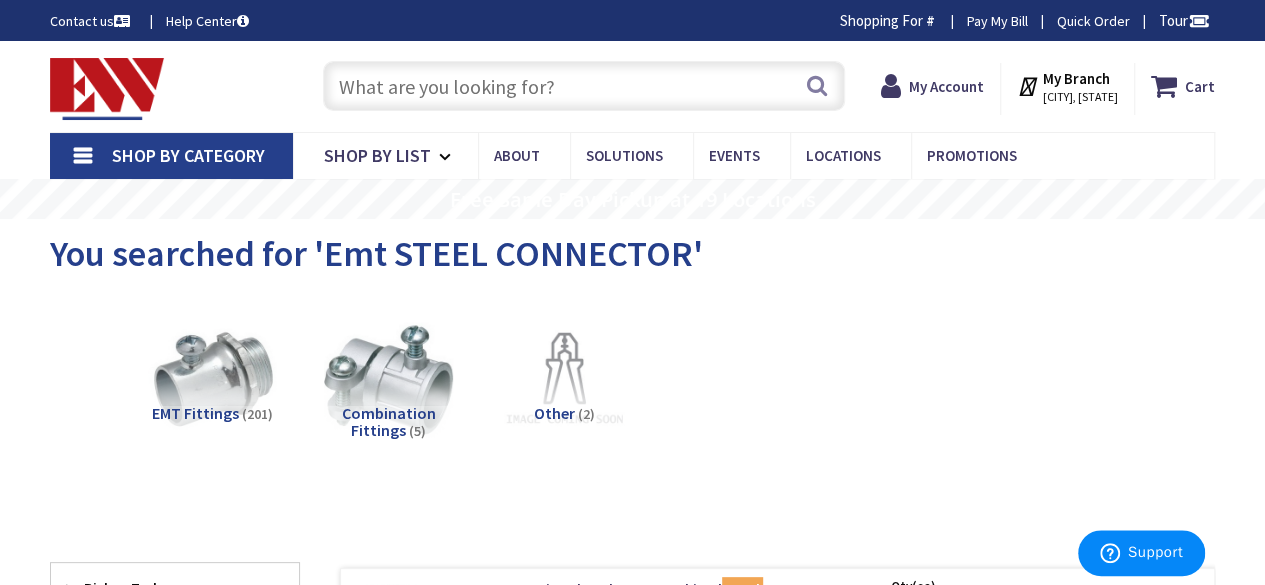 click at bounding box center (584, 86) 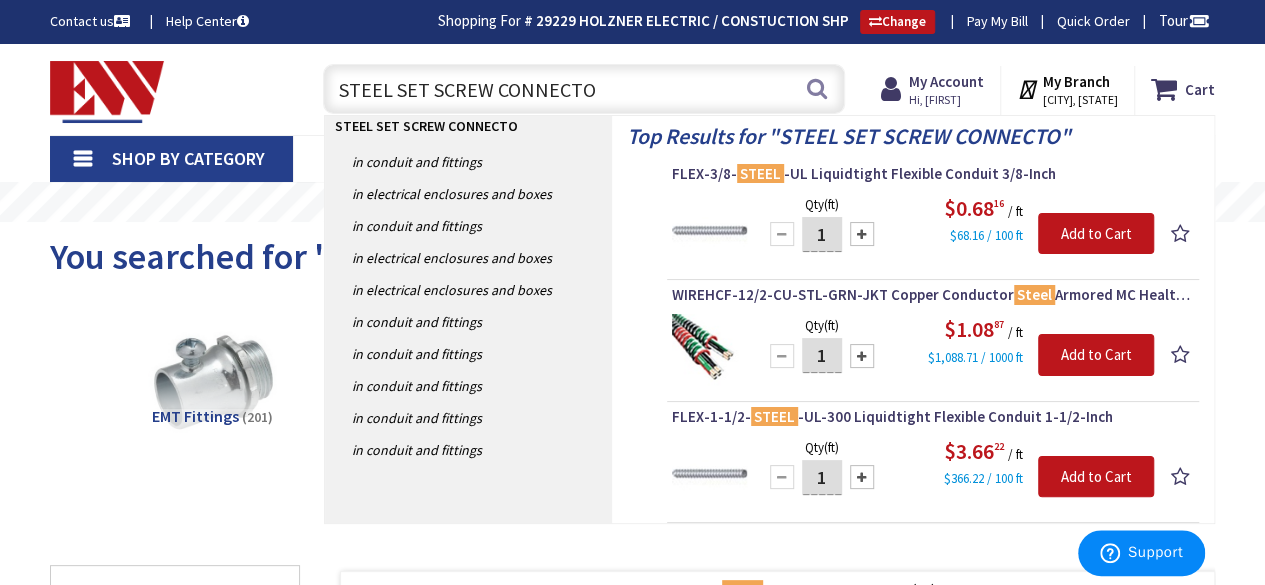 type on "STEEL SET SCREW CONNECTOR" 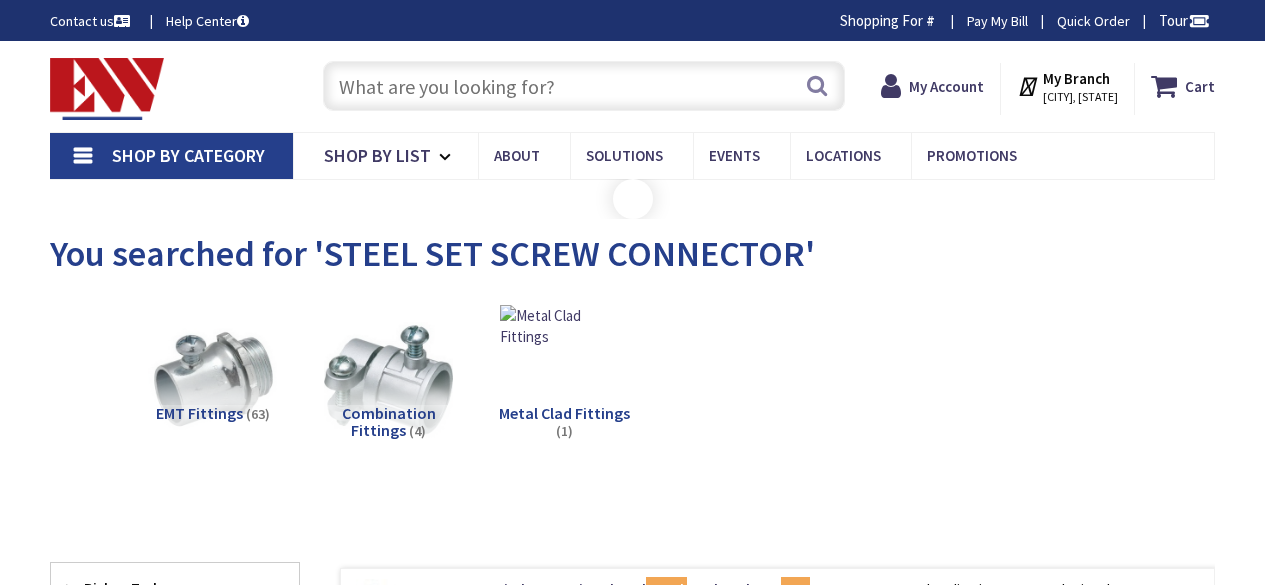 scroll, scrollTop: 0, scrollLeft: 0, axis: both 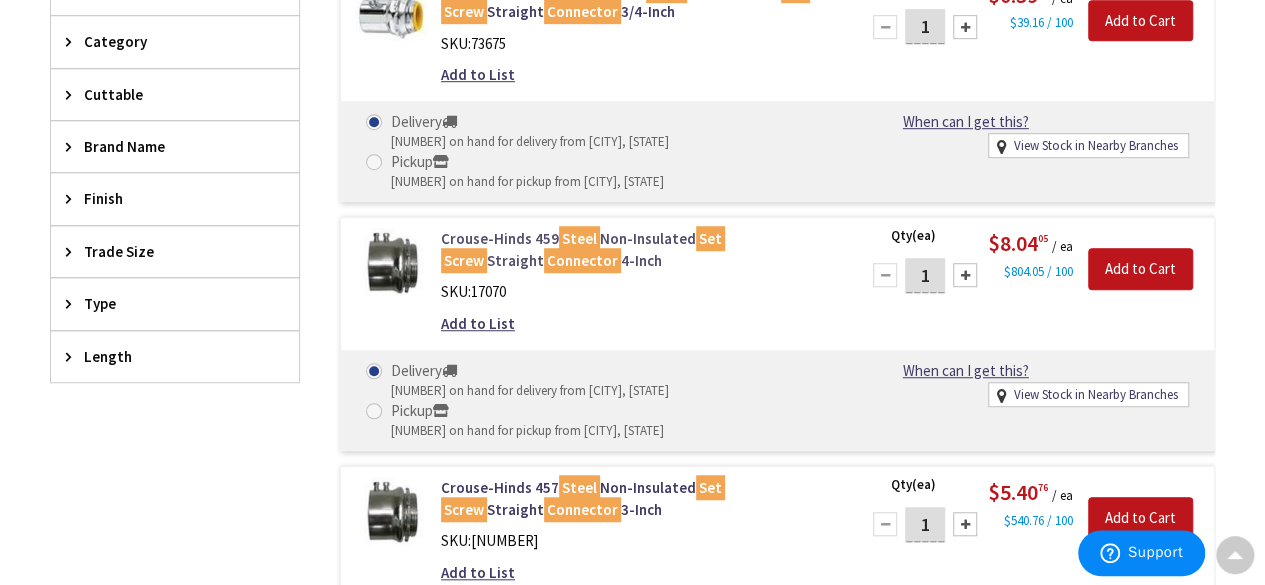 click on "Crouse-Hinds 459  Steel  Non-Insulated  Set   Screw  Straight  Connector  4-Inch" at bounding box center (638, 249) 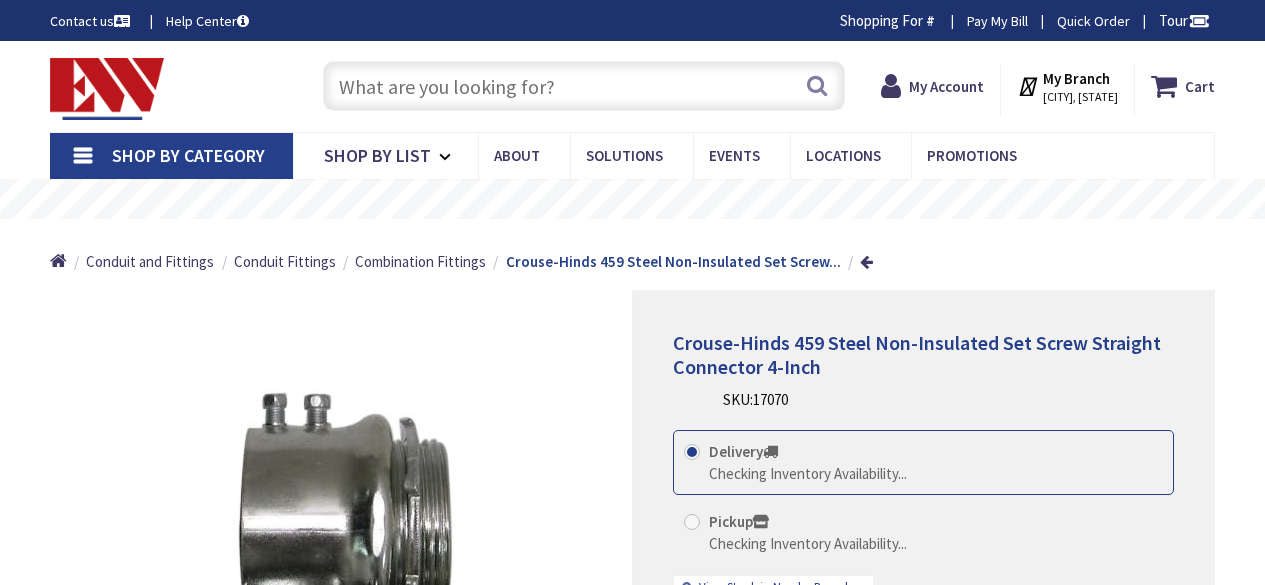scroll, scrollTop: 0, scrollLeft: 0, axis: both 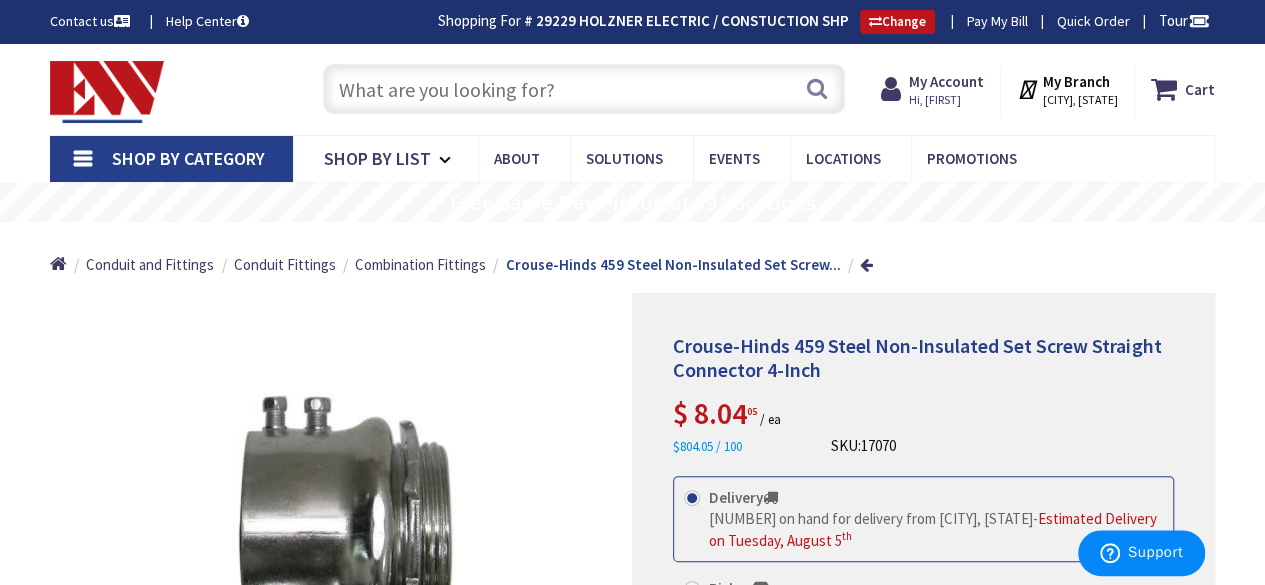 click at bounding box center [584, 89] 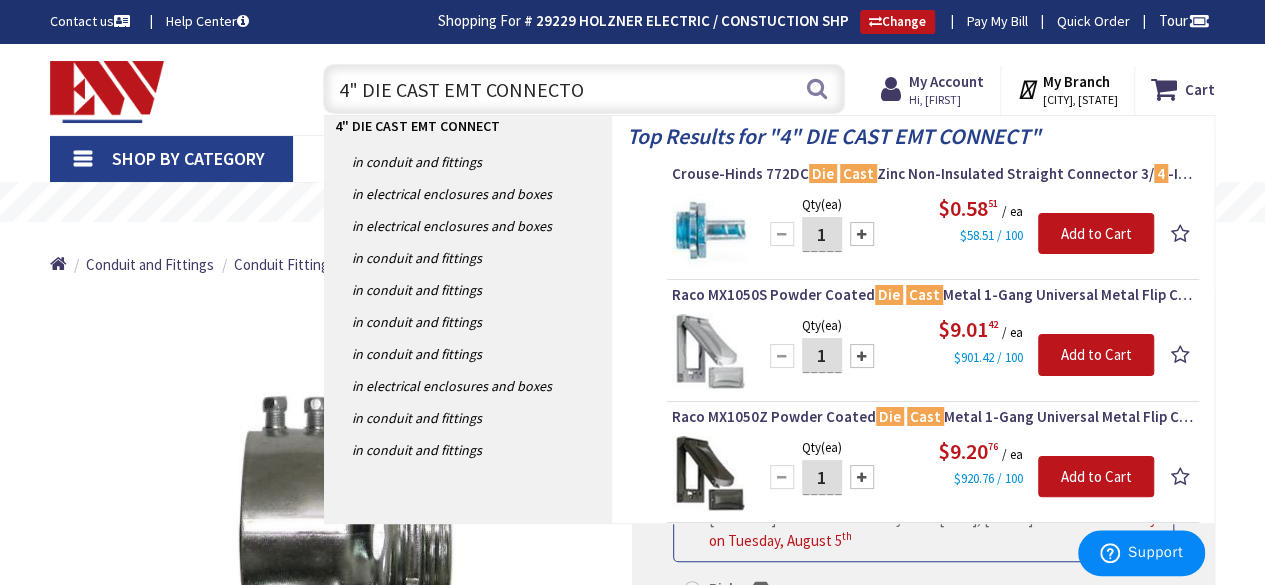 type on "4" DIE CAST EMT CONNECTOR" 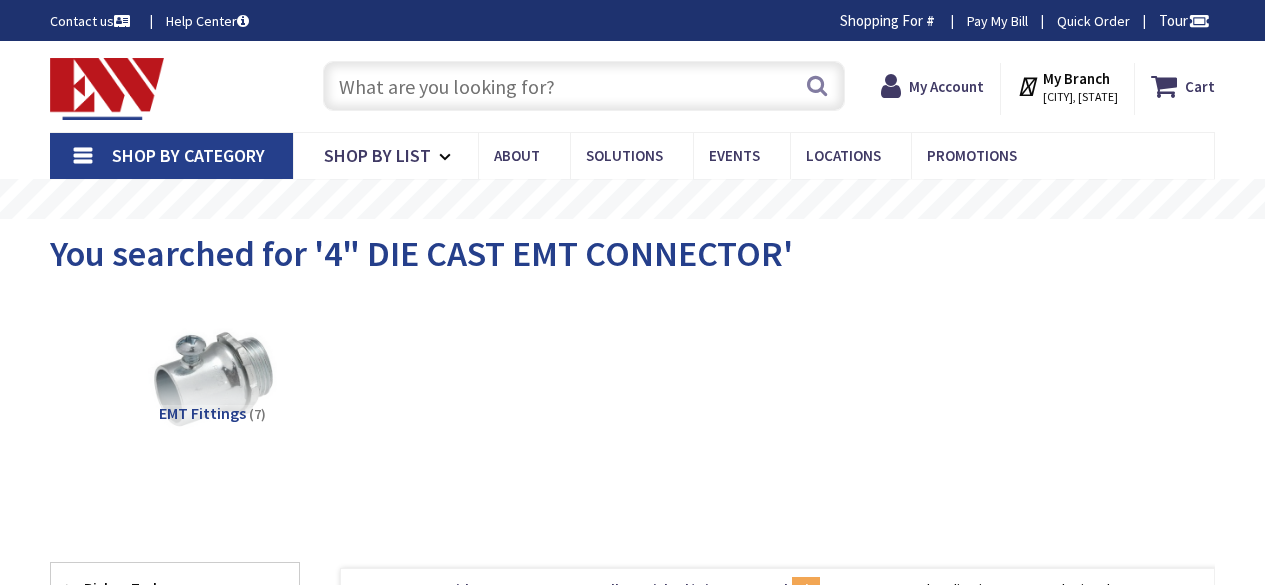 scroll, scrollTop: 0, scrollLeft: 0, axis: both 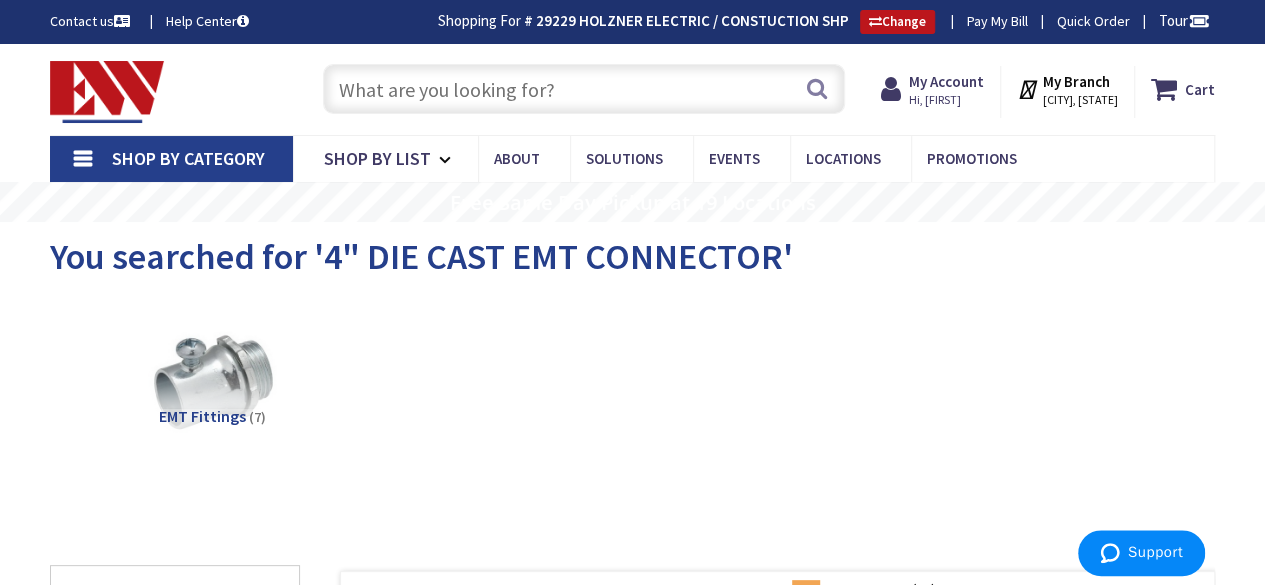 click on "EMT Fittings" at bounding box center [202, 416] 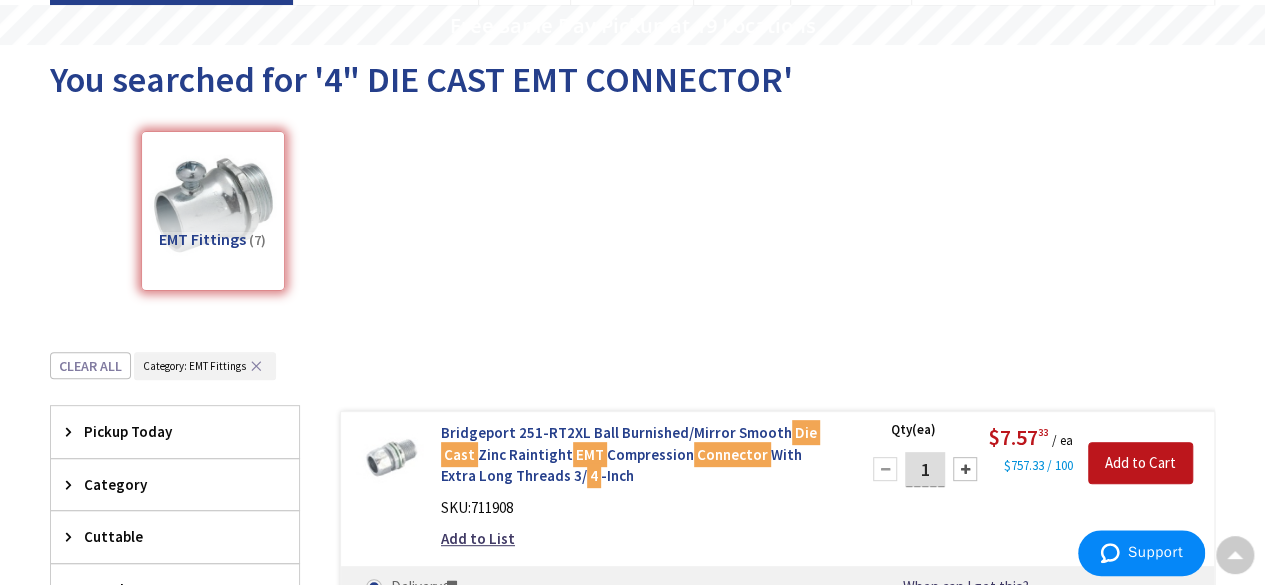 scroll, scrollTop: 0, scrollLeft: 0, axis: both 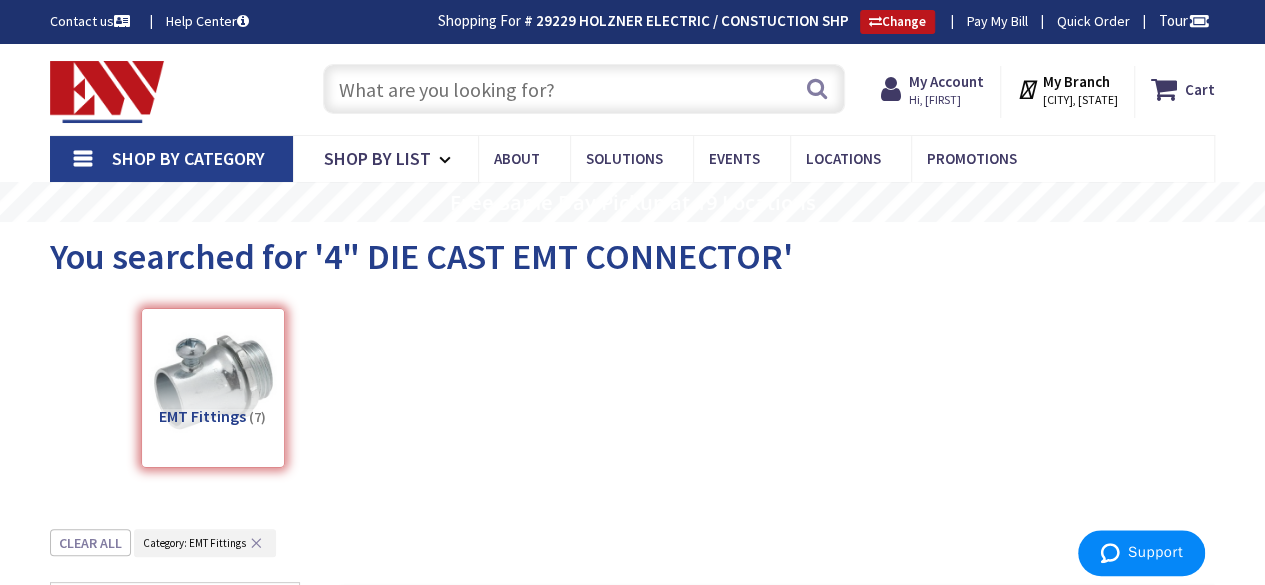 click at bounding box center (584, 89) 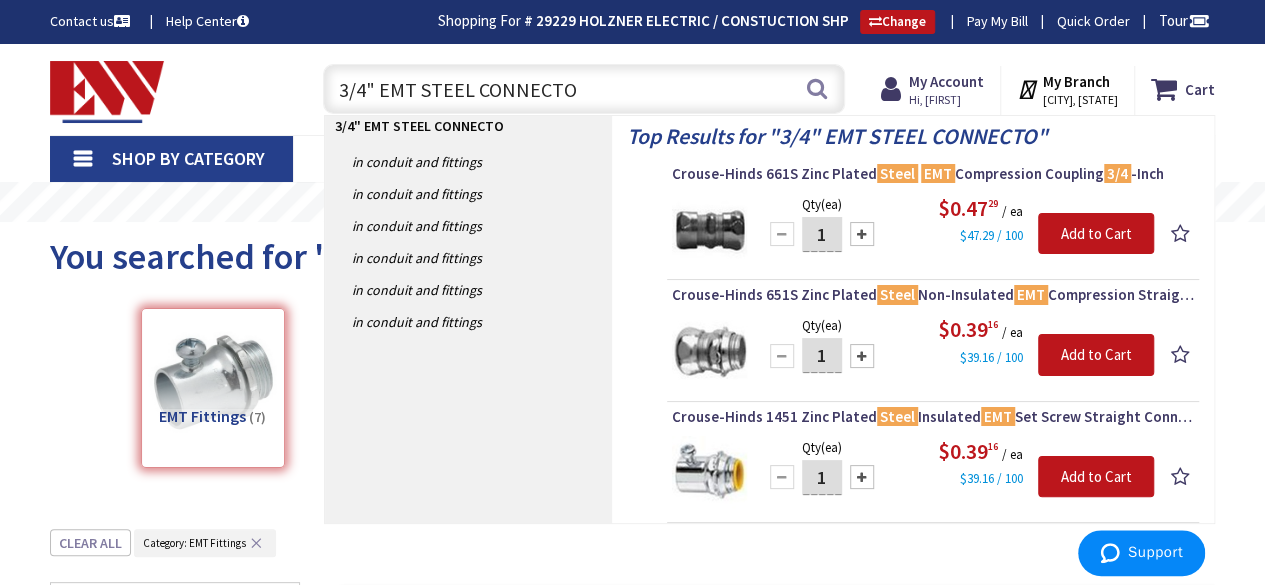 type on "3/4" EMT STEEL CONNECTOR" 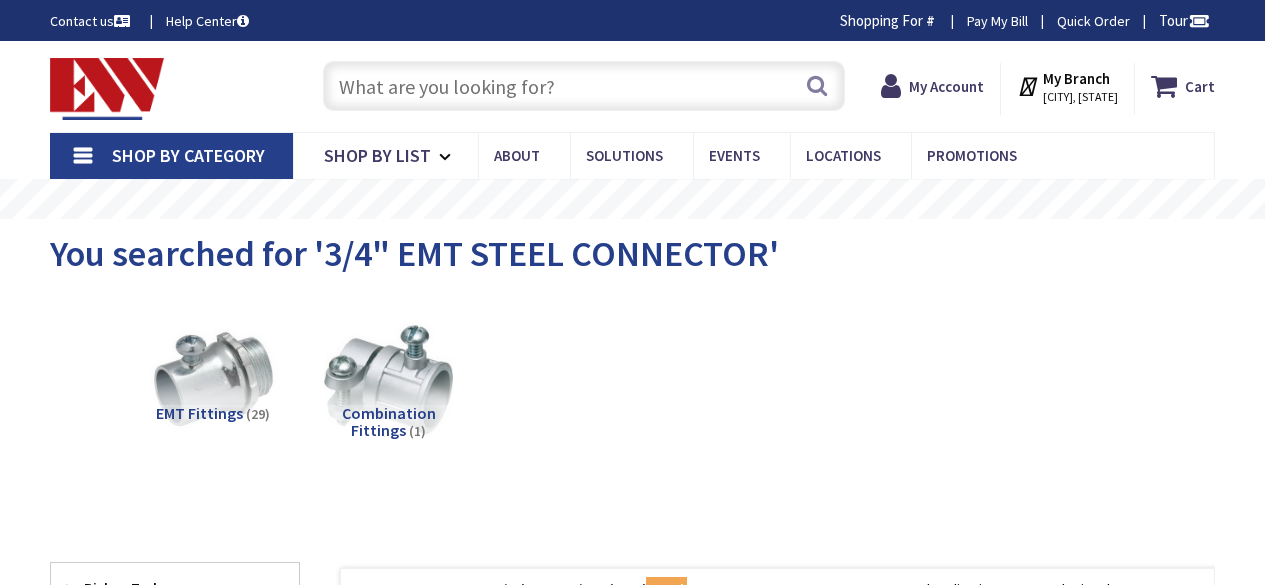 scroll, scrollTop: 0, scrollLeft: 0, axis: both 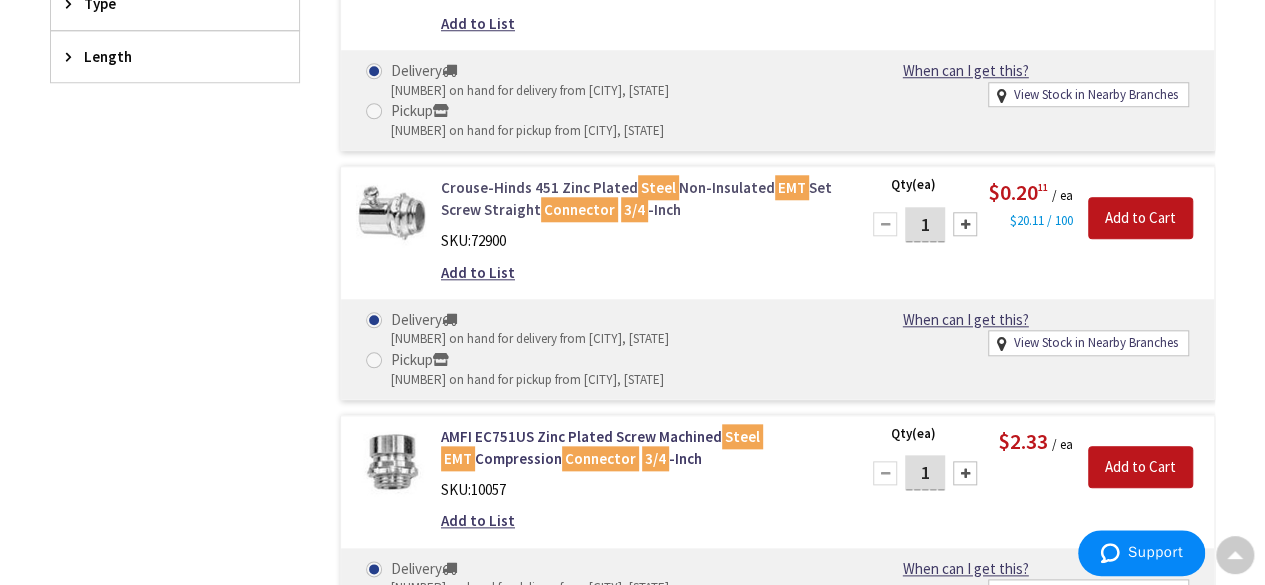 click on "Crouse-Hinds 451 Zinc Plated  Steel  Non-Insulated  EMT  Set Screw Straight  Connector   3/4 -Inch" at bounding box center (638, 198) 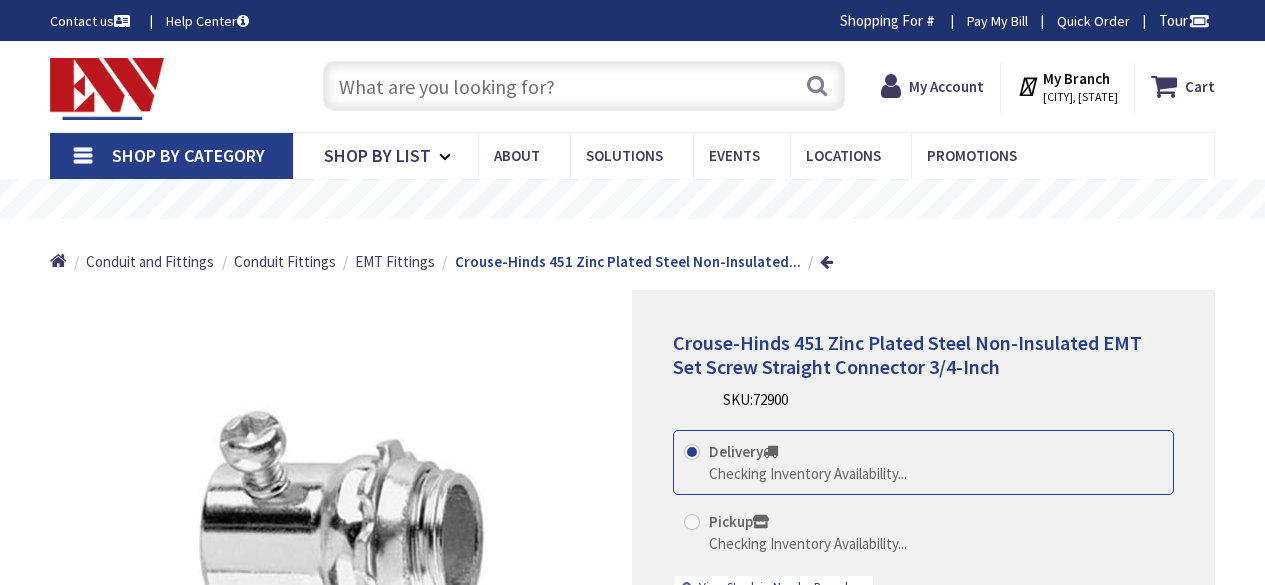 scroll, scrollTop: 0, scrollLeft: 0, axis: both 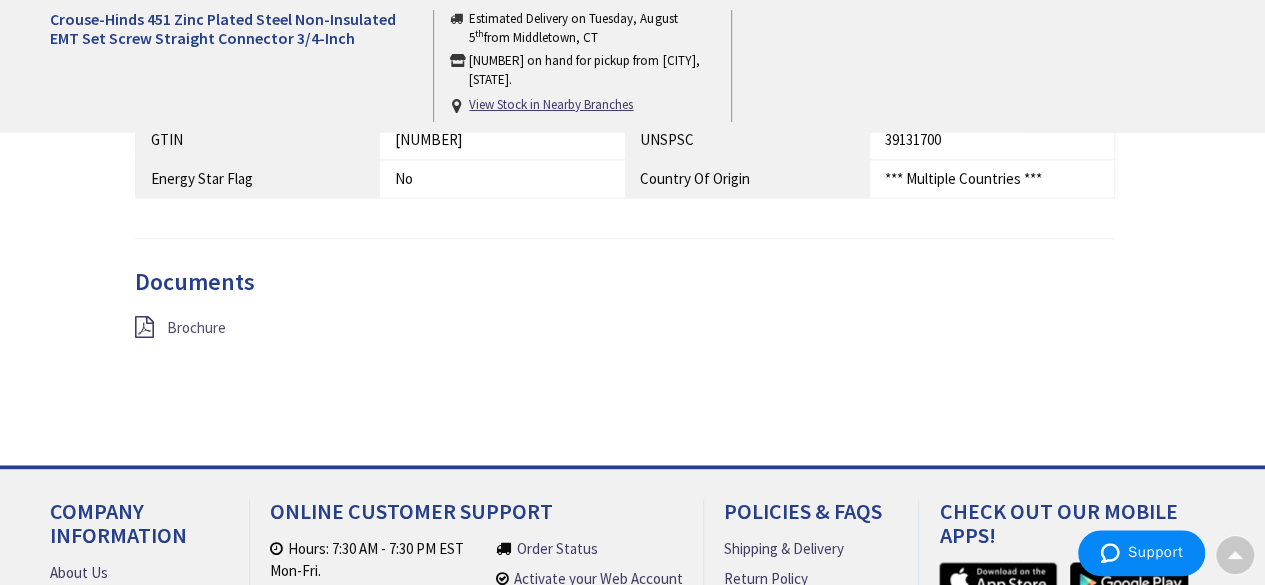 click on "Brochure" at bounding box center [196, 327] 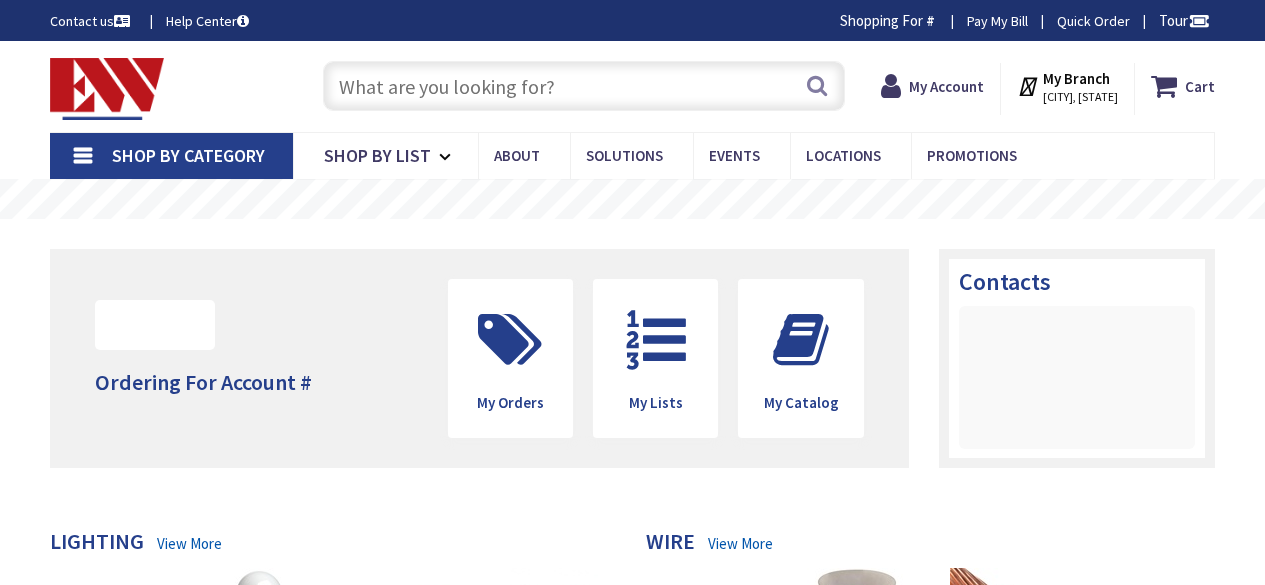 scroll, scrollTop: 0, scrollLeft: 0, axis: both 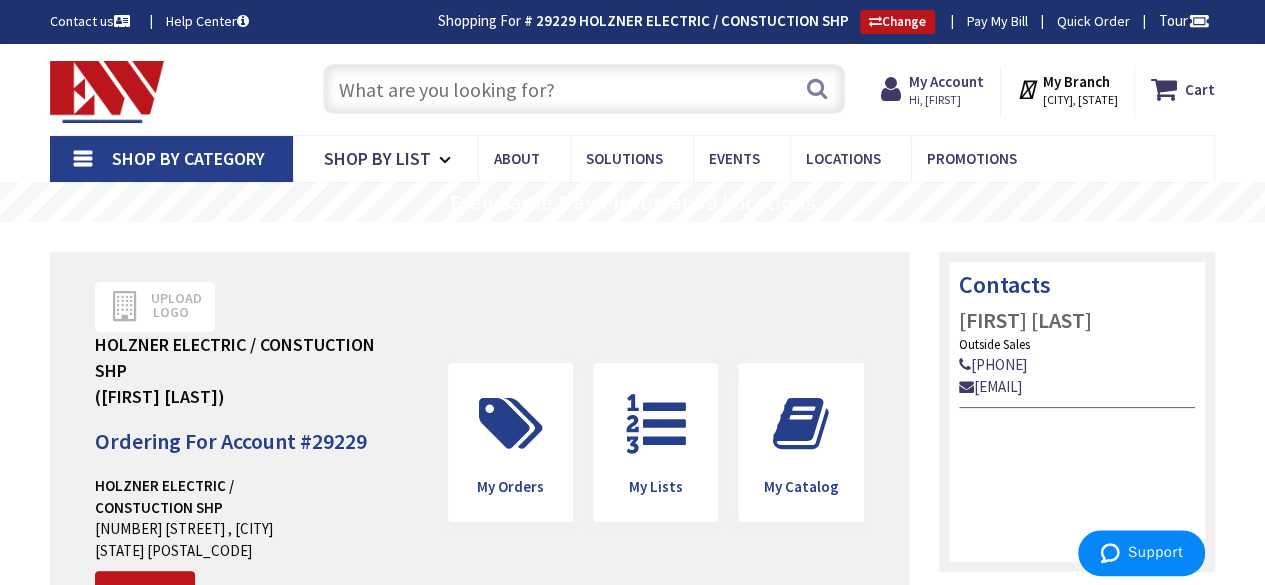click at bounding box center (584, 89) 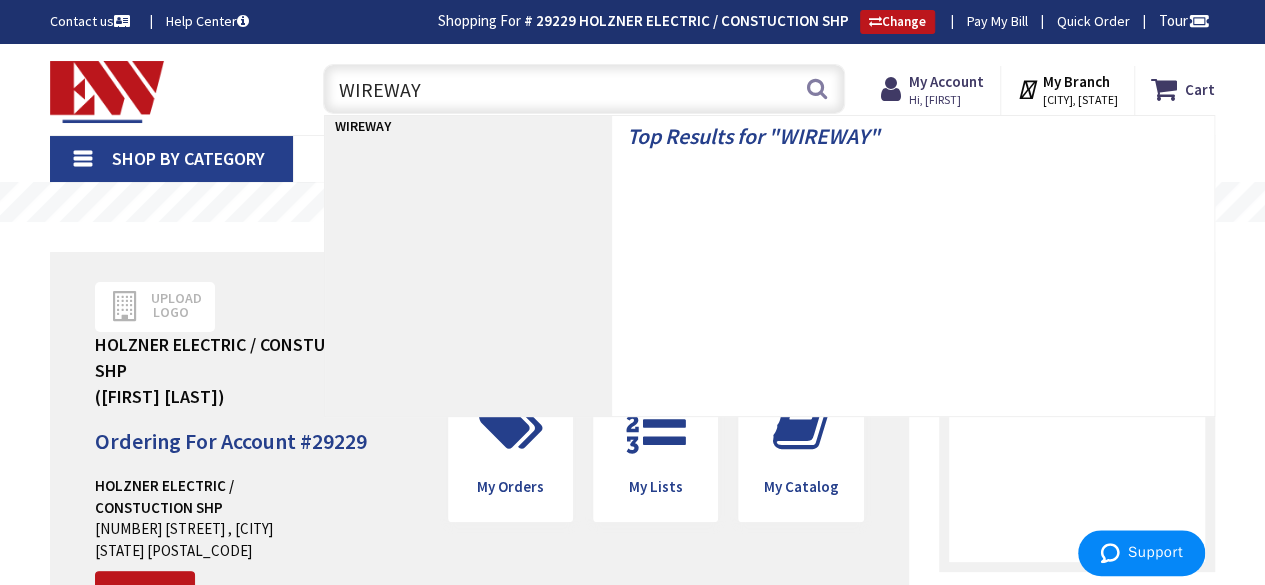 type on "WIREWAYS" 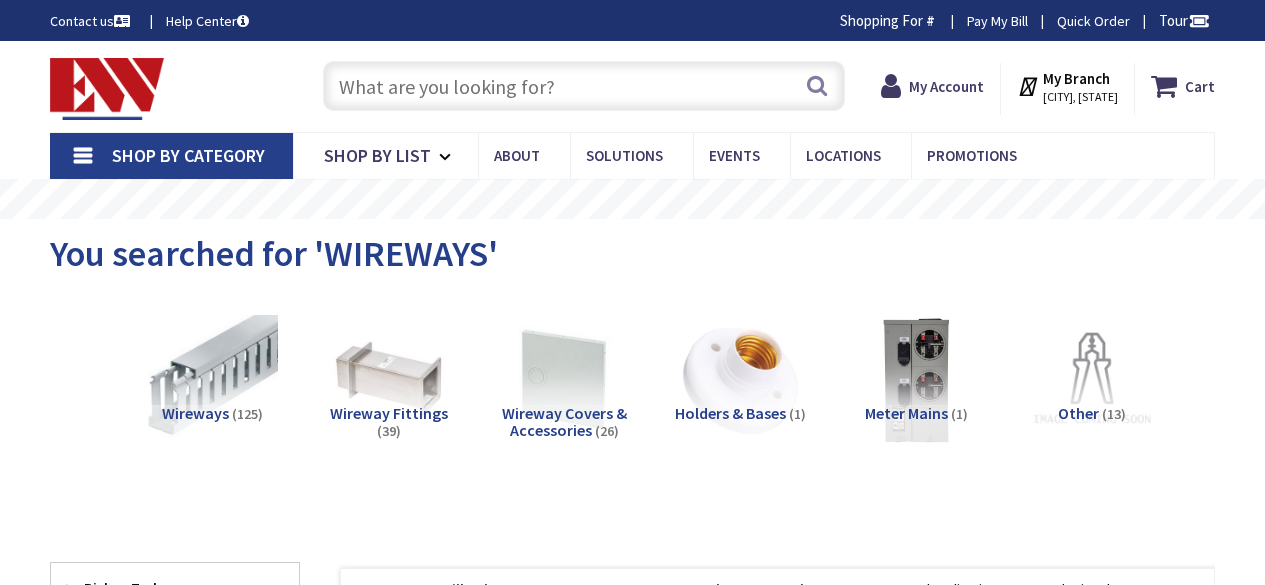 scroll, scrollTop: 0, scrollLeft: 0, axis: both 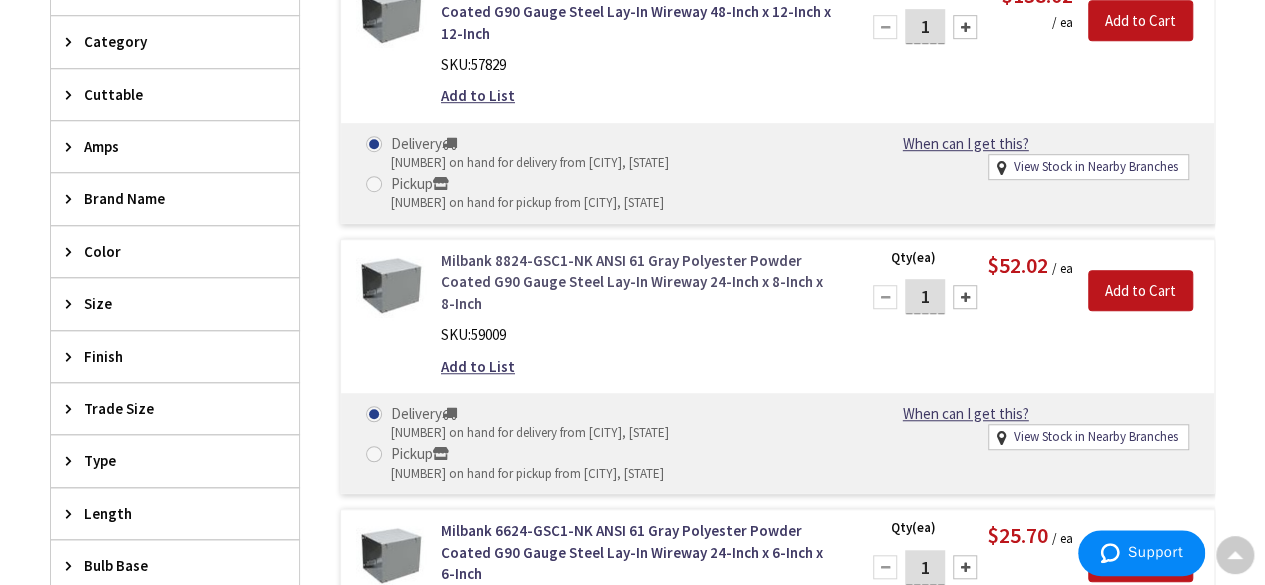 click on "Milbank 8824-GSC1-NK ANSI 61 Gray Polyester Powder Coated G90 Gauge Steel Lay-In Wireway 24-Inch x 8-Inch x 8-Inch" at bounding box center [638, 282] 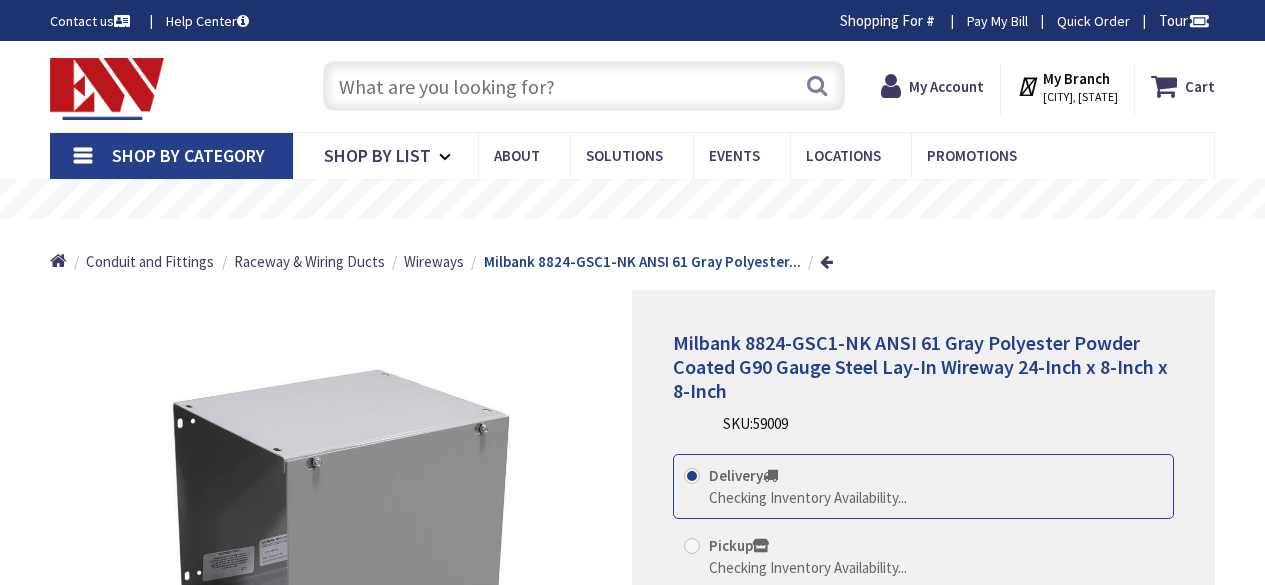 scroll, scrollTop: 0, scrollLeft: 0, axis: both 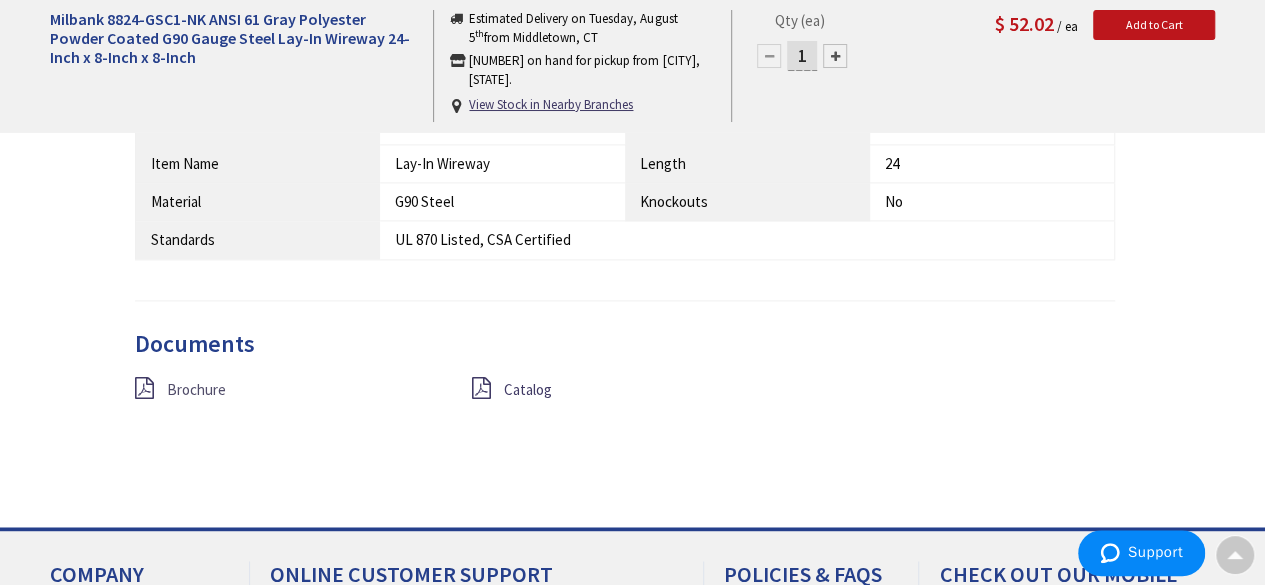 click on "Brochure" at bounding box center [196, 389] 